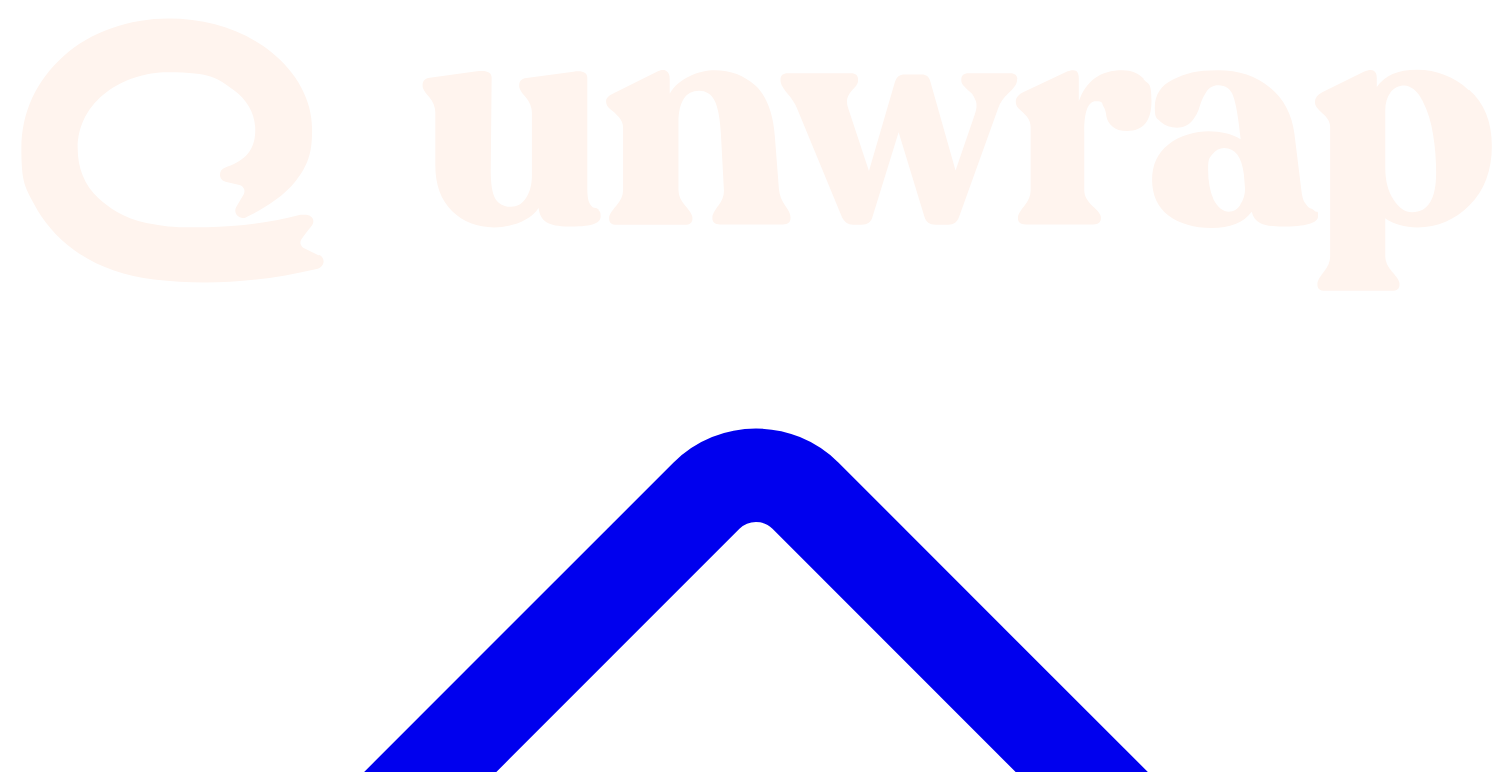 scroll, scrollTop: 0, scrollLeft: 0, axis: both 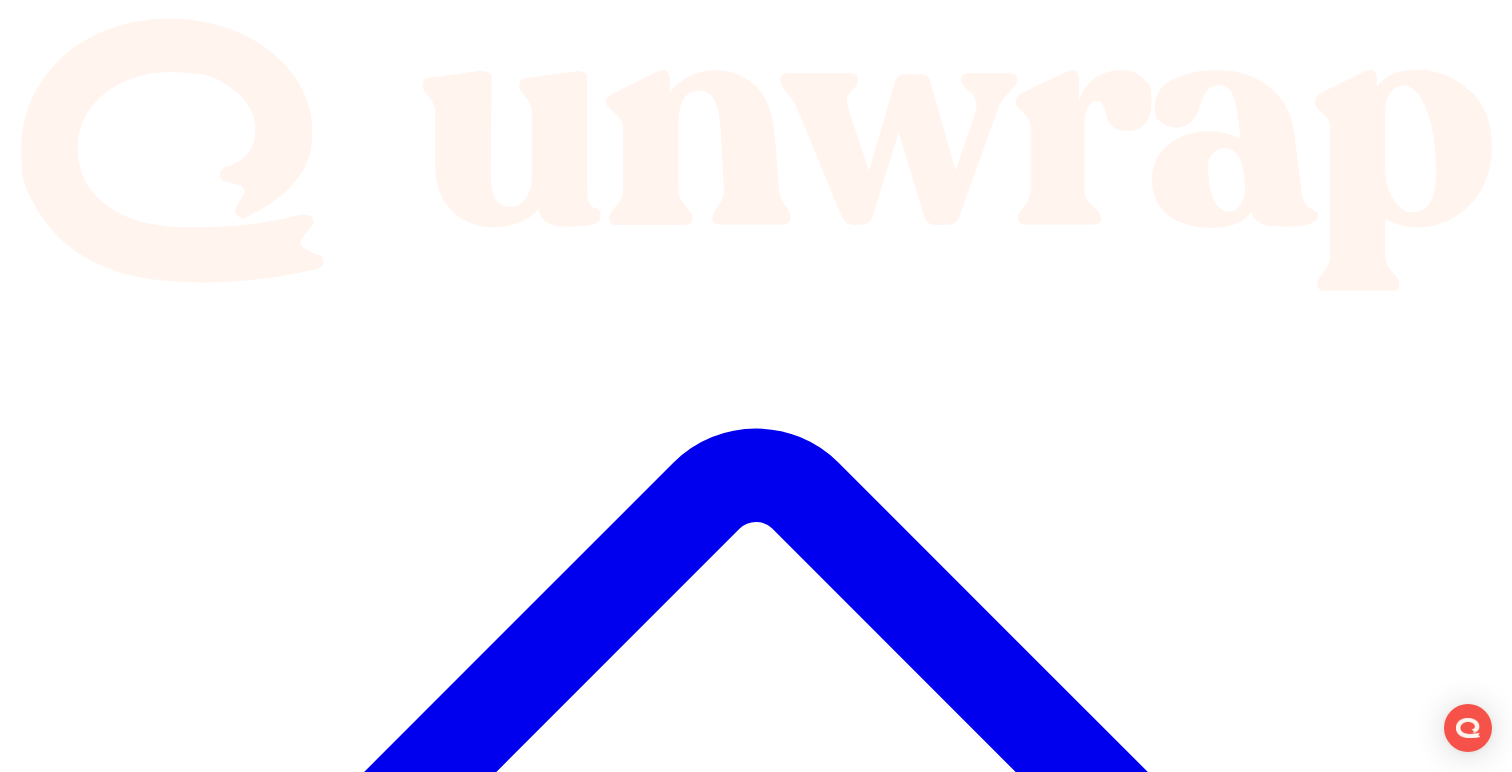 click on "I am unable to select the upgrade option to MAX when I click the link after trying to upgrade from PRO." at bounding box center [776, 29964] 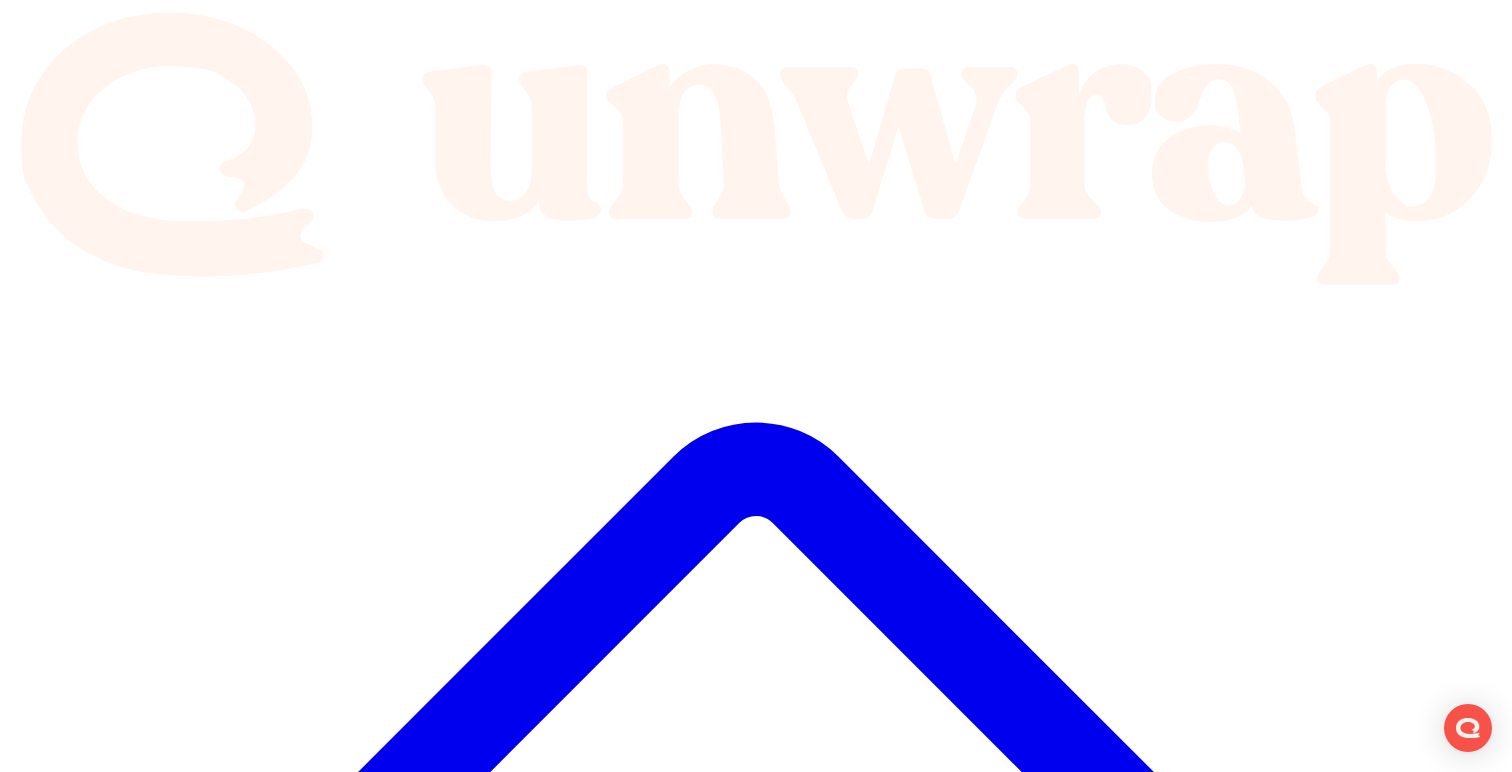 scroll, scrollTop: 0, scrollLeft: 0, axis: both 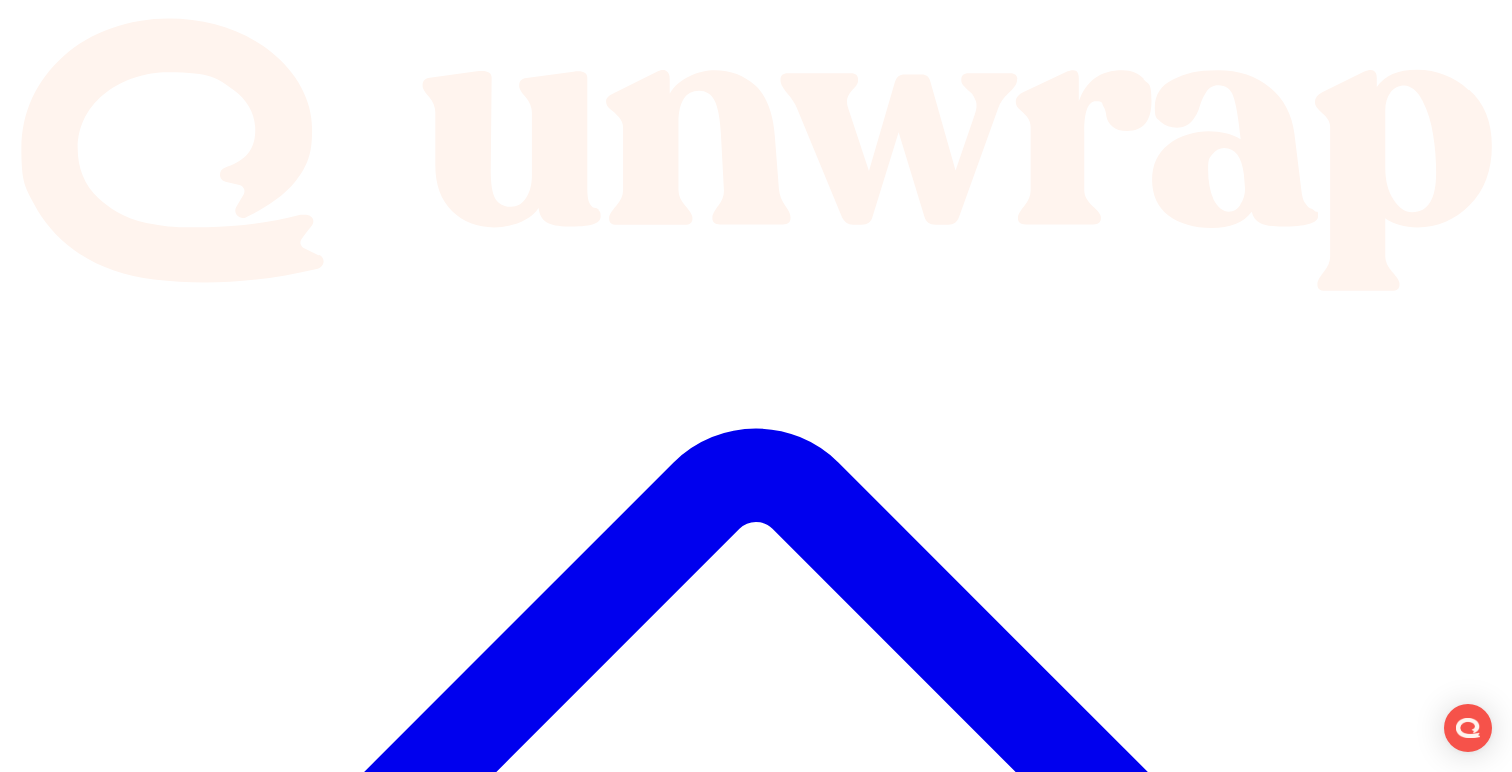 click at bounding box center [56, 23696] 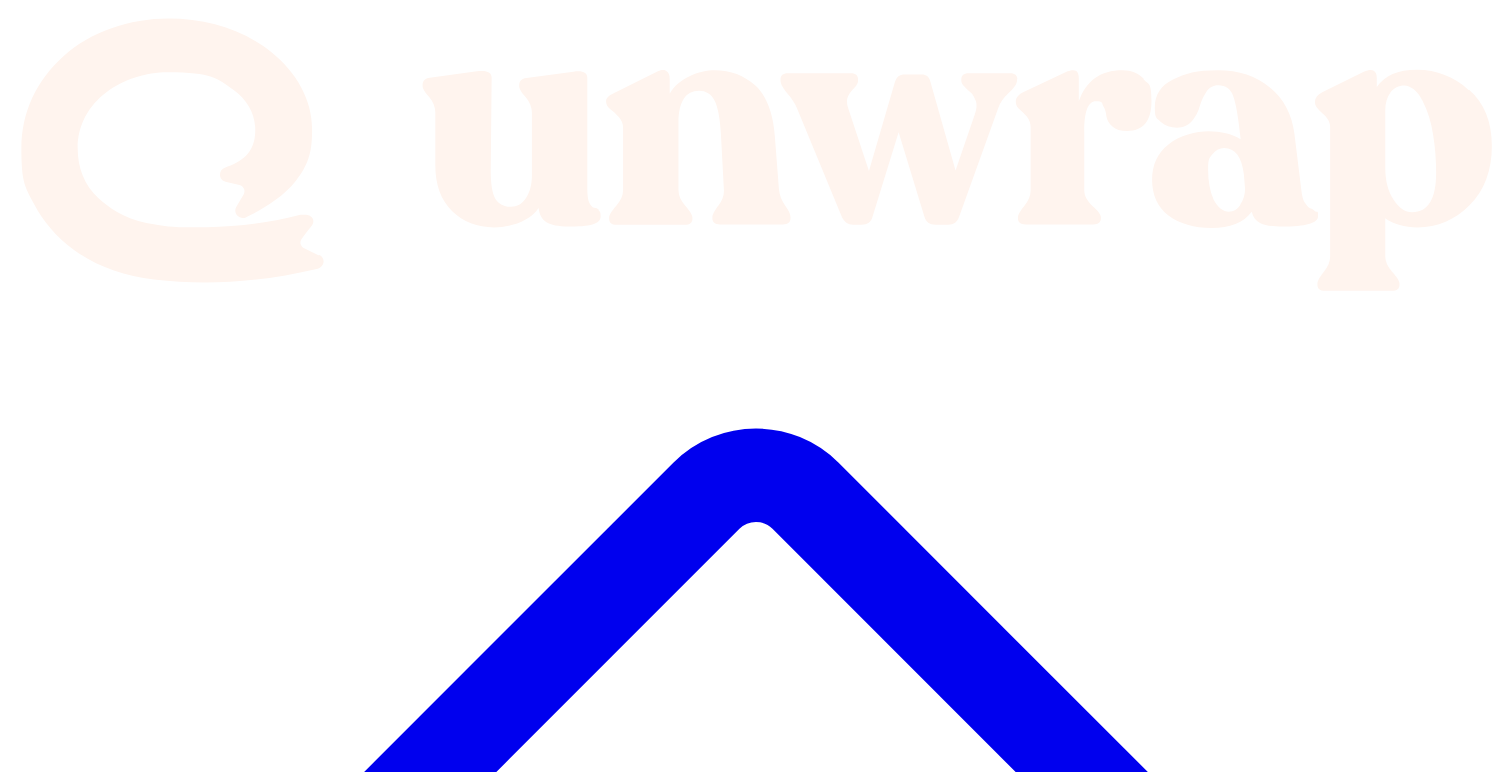 scroll, scrollTop: 0, scrollLeft: 0, axis: both 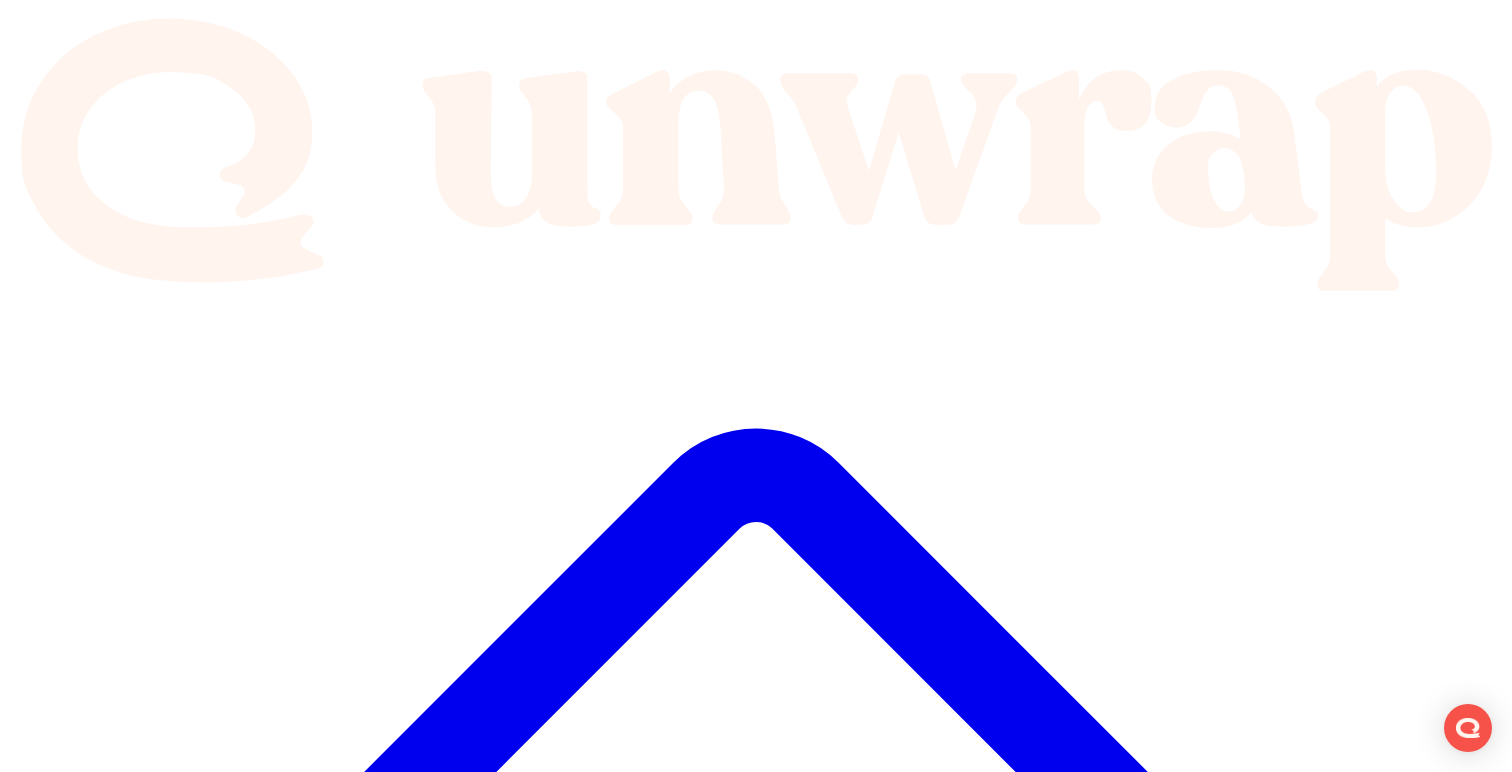 click at bounding box center [1248, 22477] 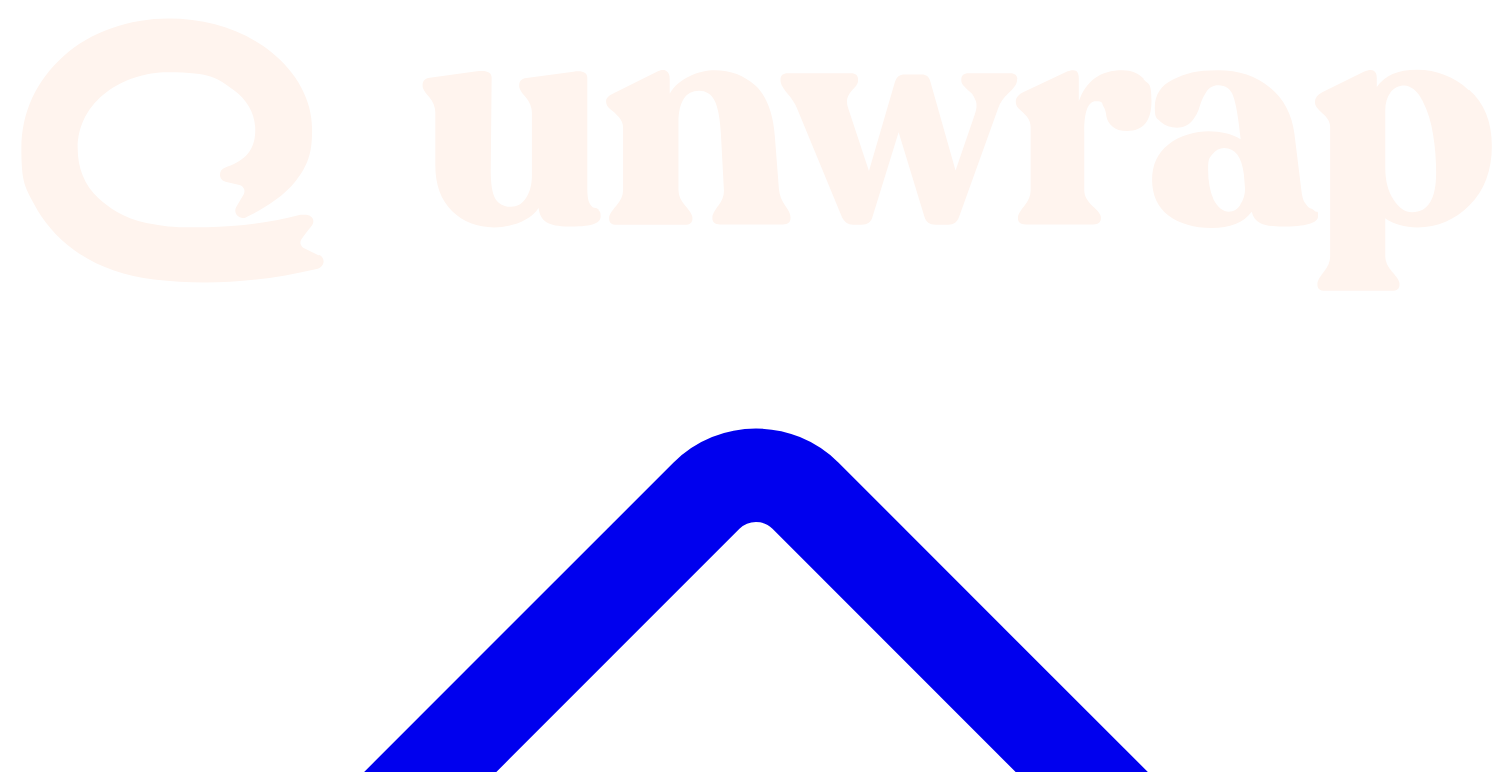 scroll, scrollTop: 0, scrollLeft: 0, axis: both 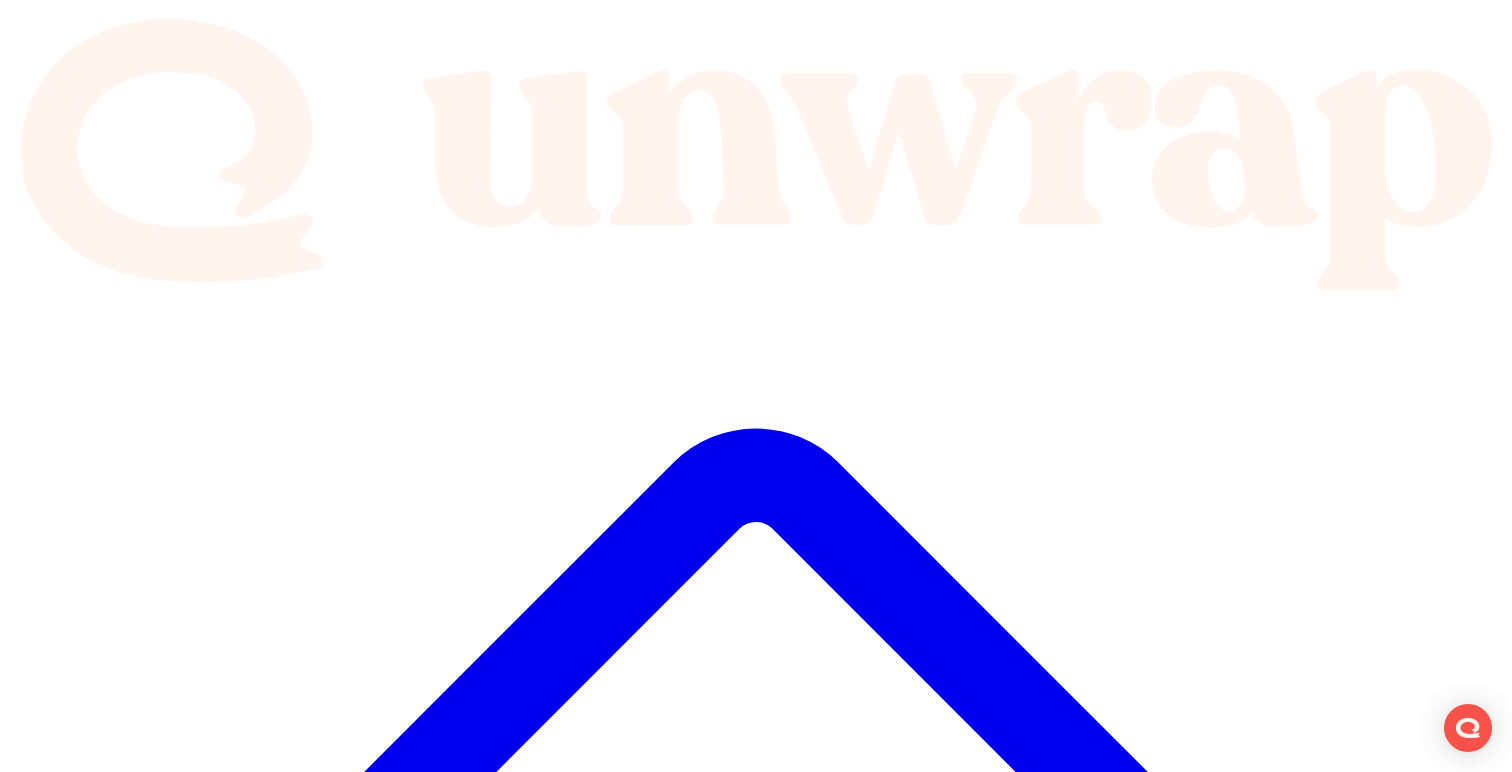 click on "Summarized Neutral Jul 5, 2025 valentinhernandez@me.com I upgraded my subscription from Pro to Max, but my iPhone app still displays Pro instead of Max.    + 9 Groups: My Pro subscription is not recognized in... Mobile app Upgrading to Max isn't working Show all" at bounding box center [776, 26043] 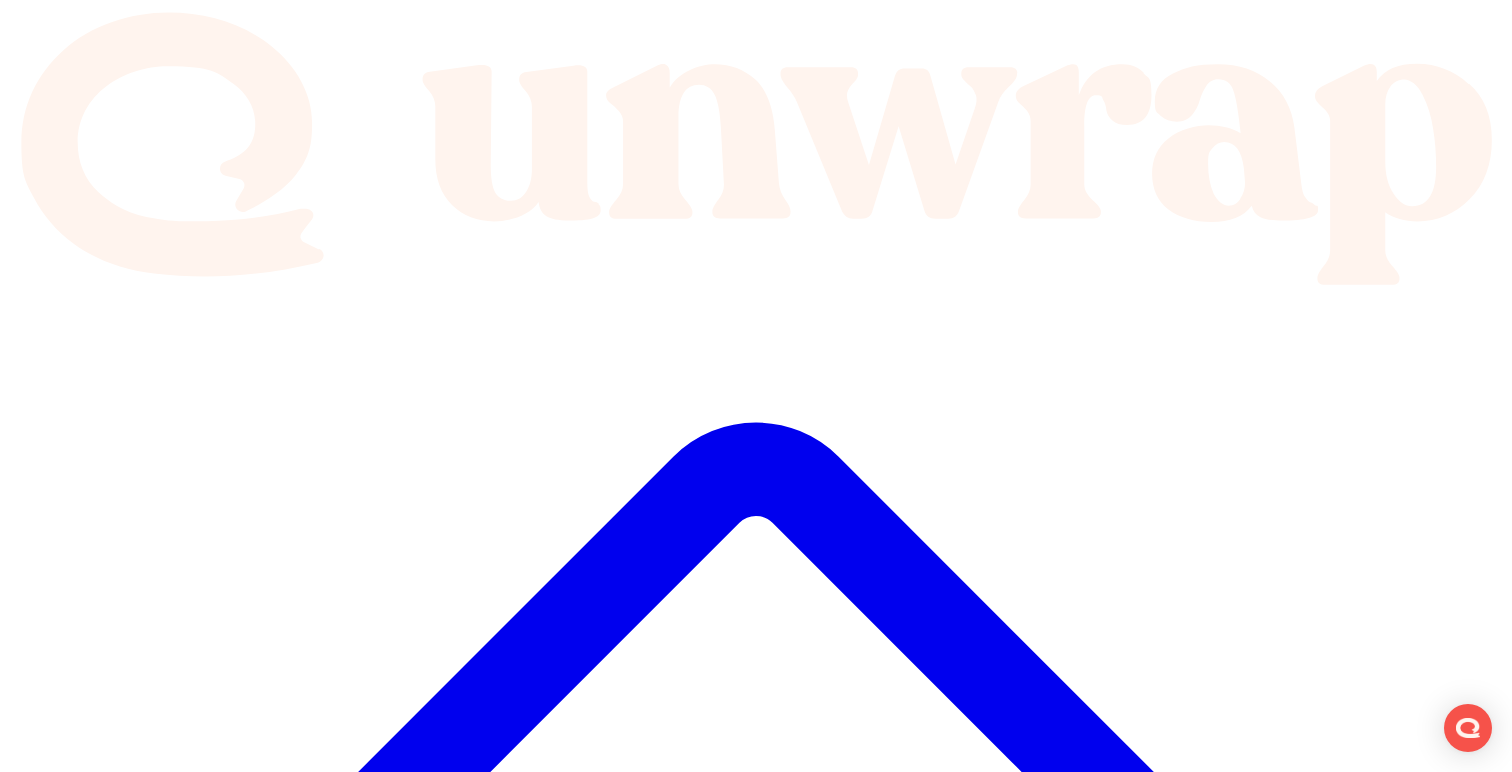 scroll, scrollTop: 732, scrollLeft: 0, axis: vertical 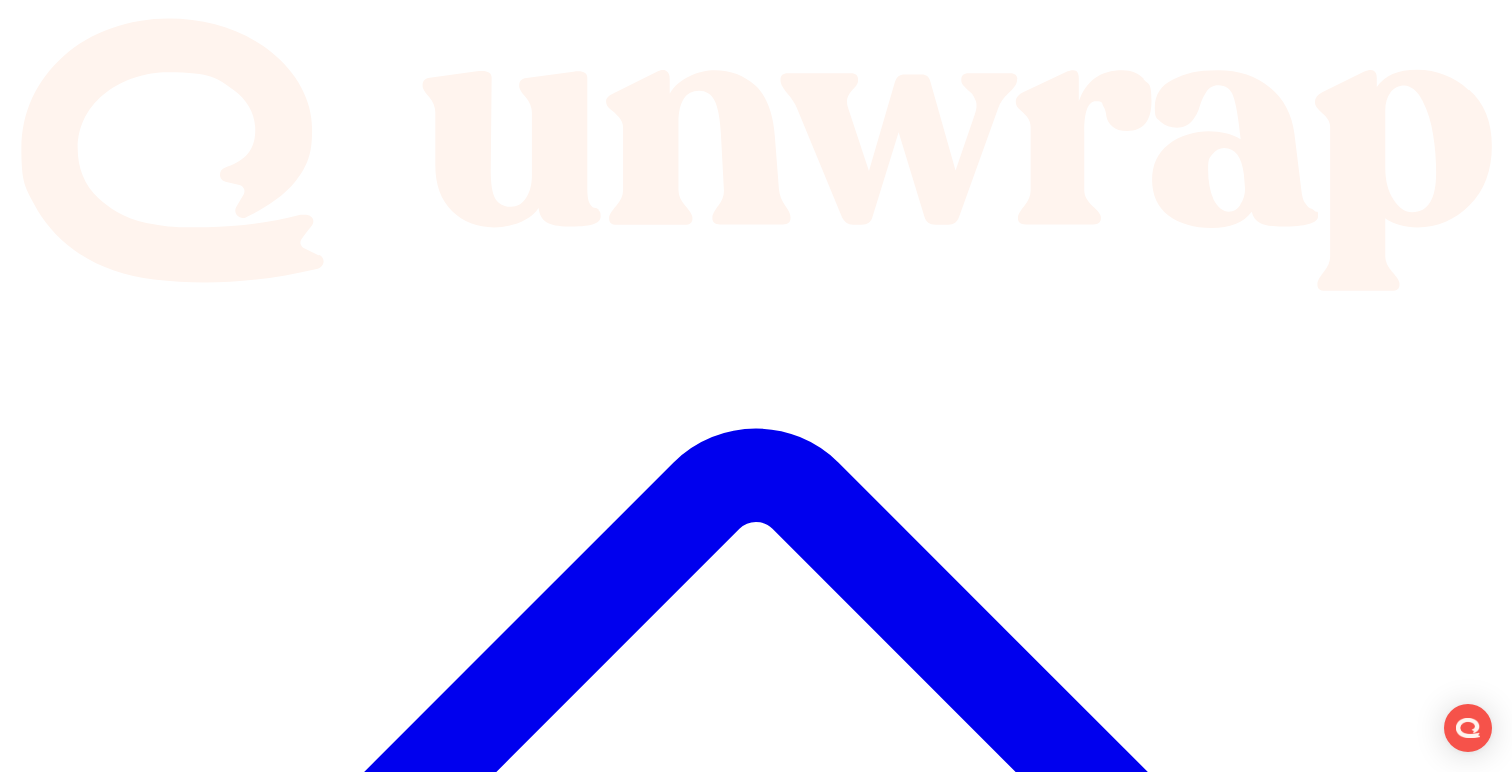 click at bounding box center [56, 23746] 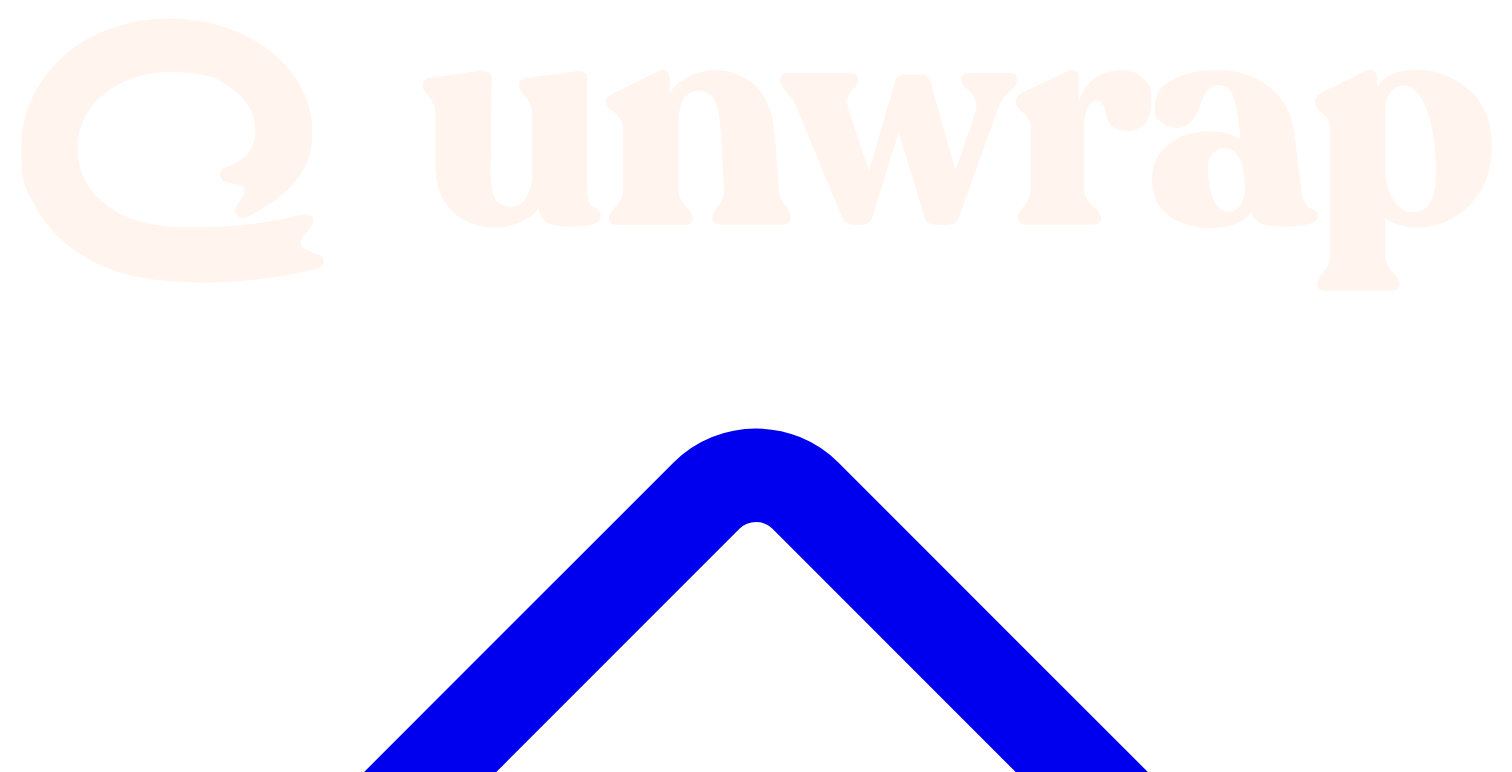 scroll, scrollTop: 0, scrollLeft: 0, axis: both 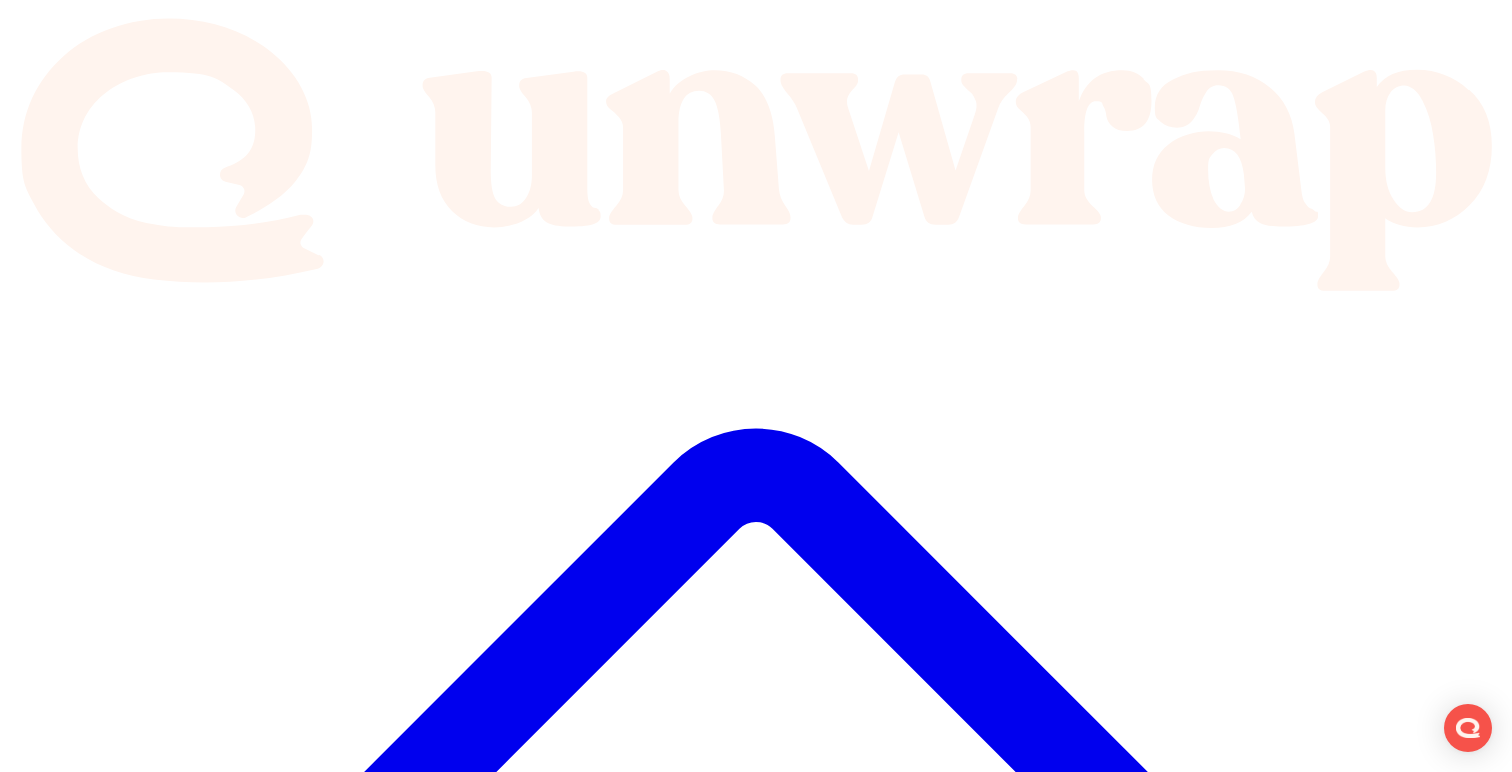 click on "I upgraded from the Pro subscription to the Max subscription, the payment was successfully processed, but the Max subscription is not active in my account." at bounding box center (776, 29964) 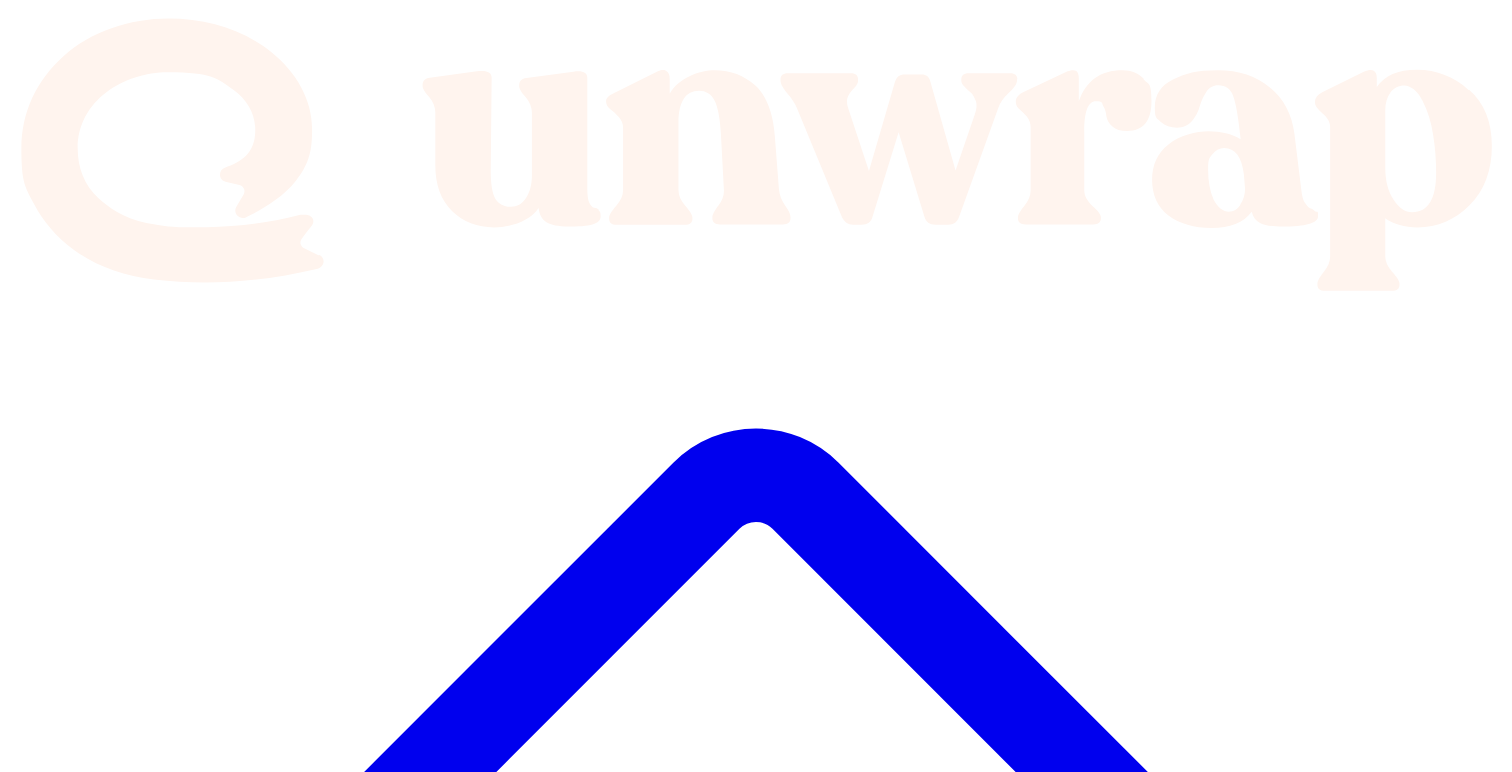 scroll, scrollTop: 0, scrollLeft: 0, axis: both 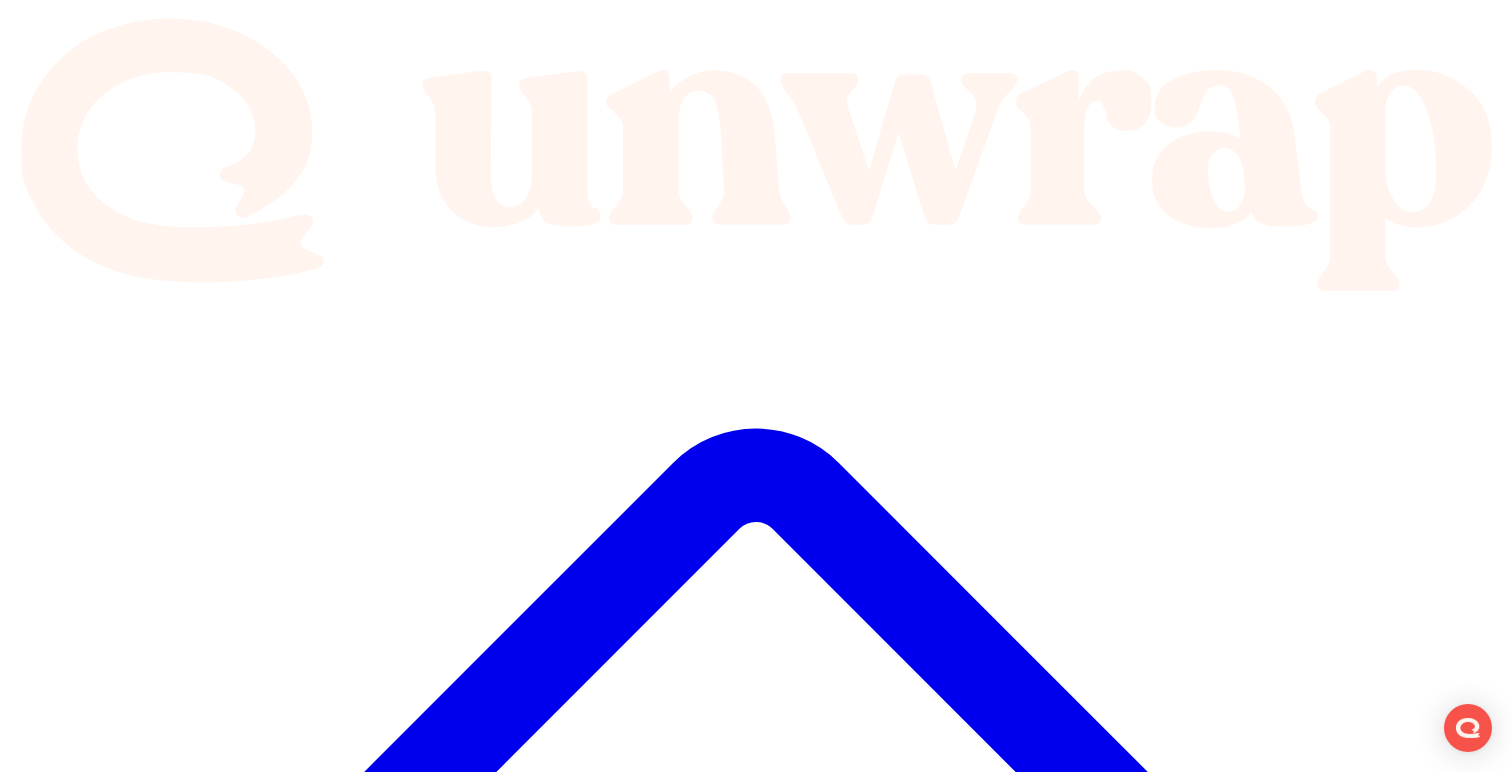 click on "I upgraded to the Perplexity Max membership for $200/month through the app, but my account only shows the Perplexity Pro subscription instead of the Max plan." at bounding box center [776, 29964] 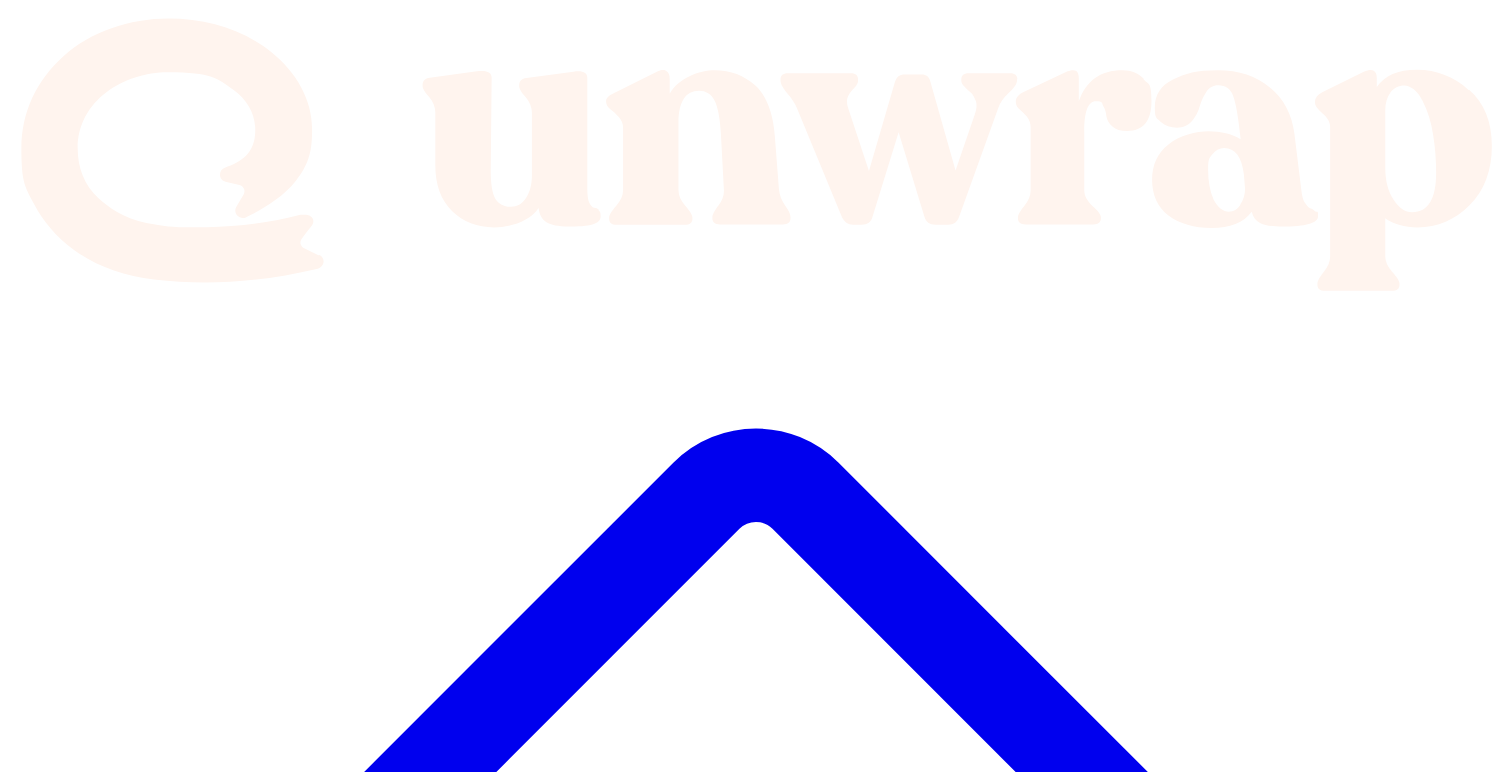 scroll, scrollTop: 0, scrollLeft: 0, axis: both 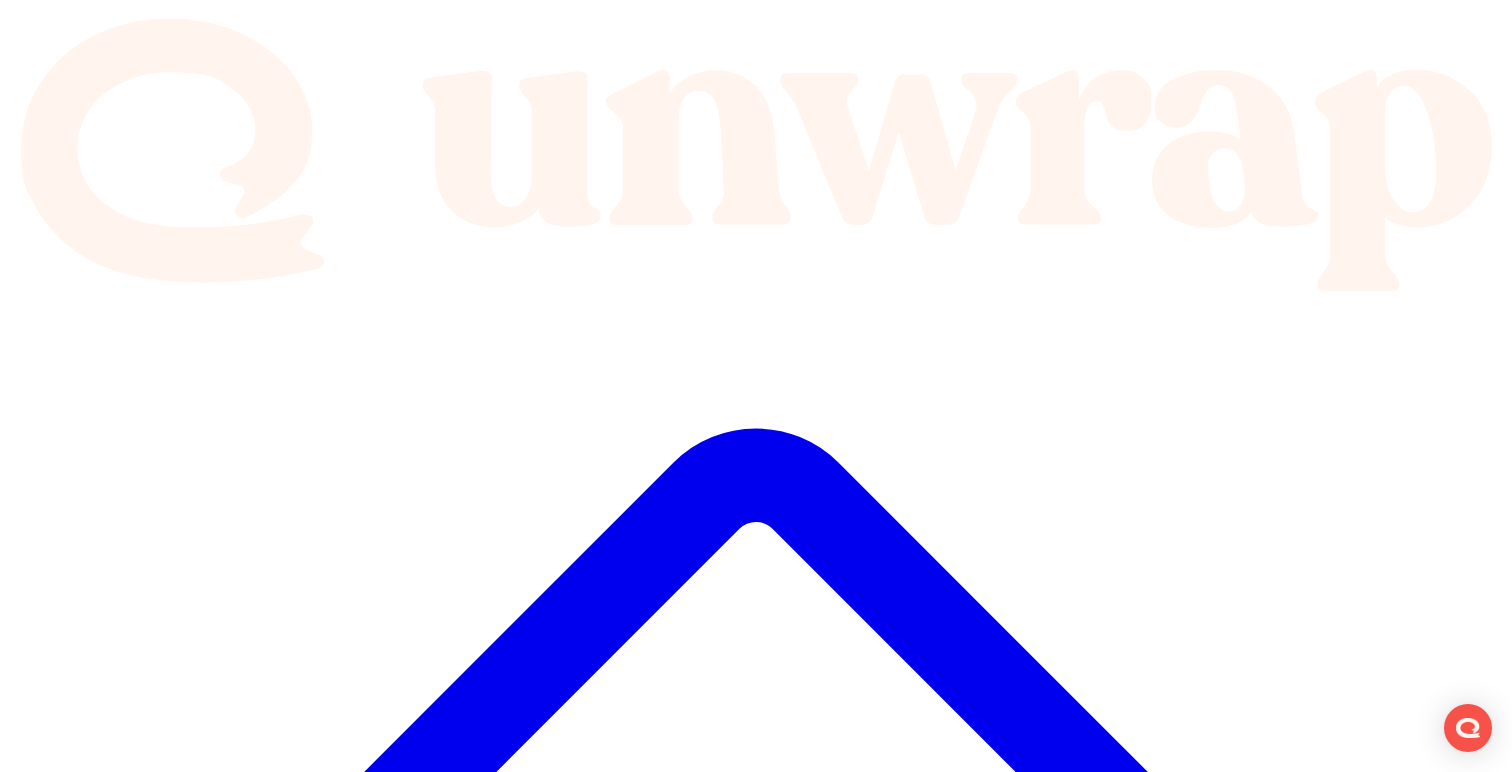 click at bounding box center [56, 23696] 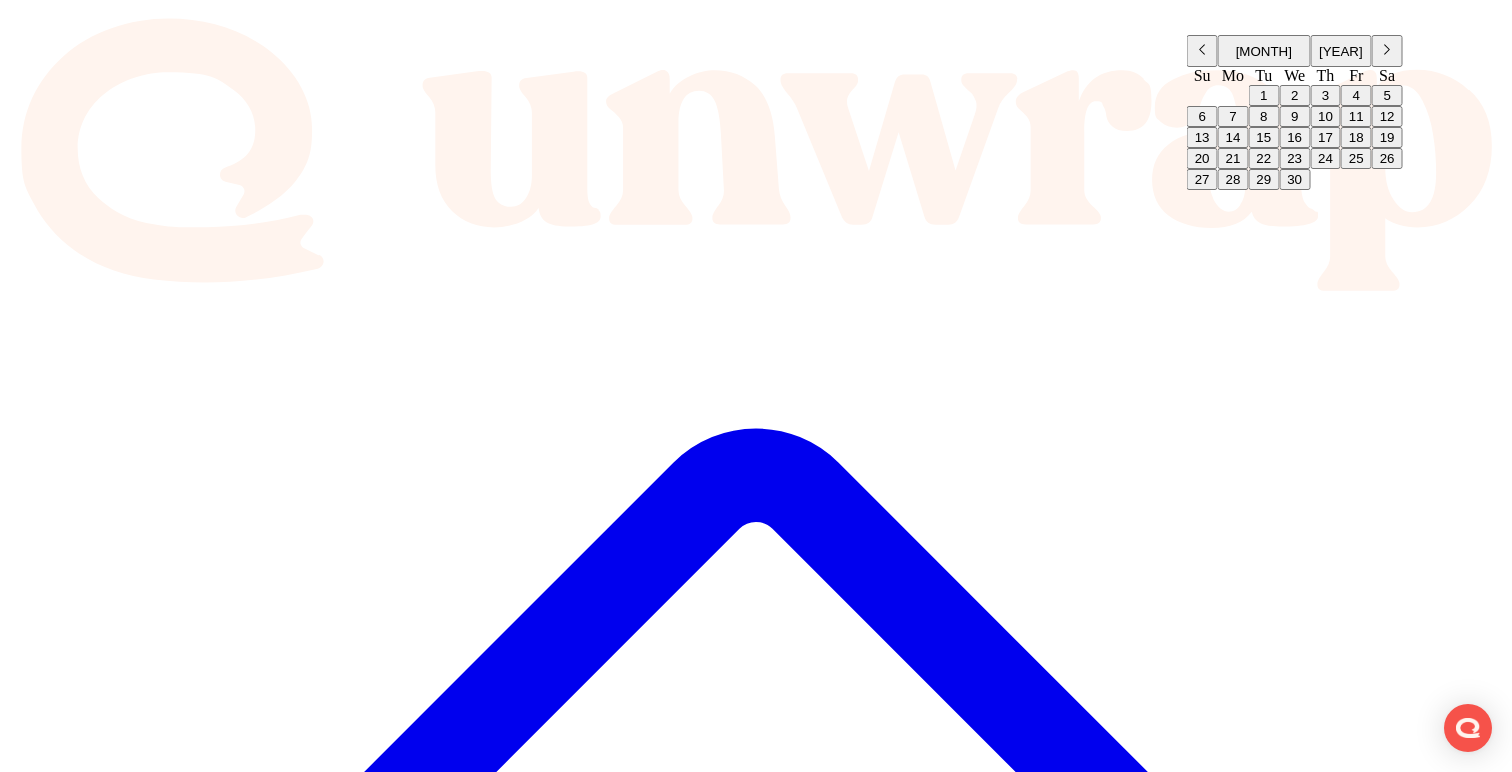 click at bounding box center [1202, 49] 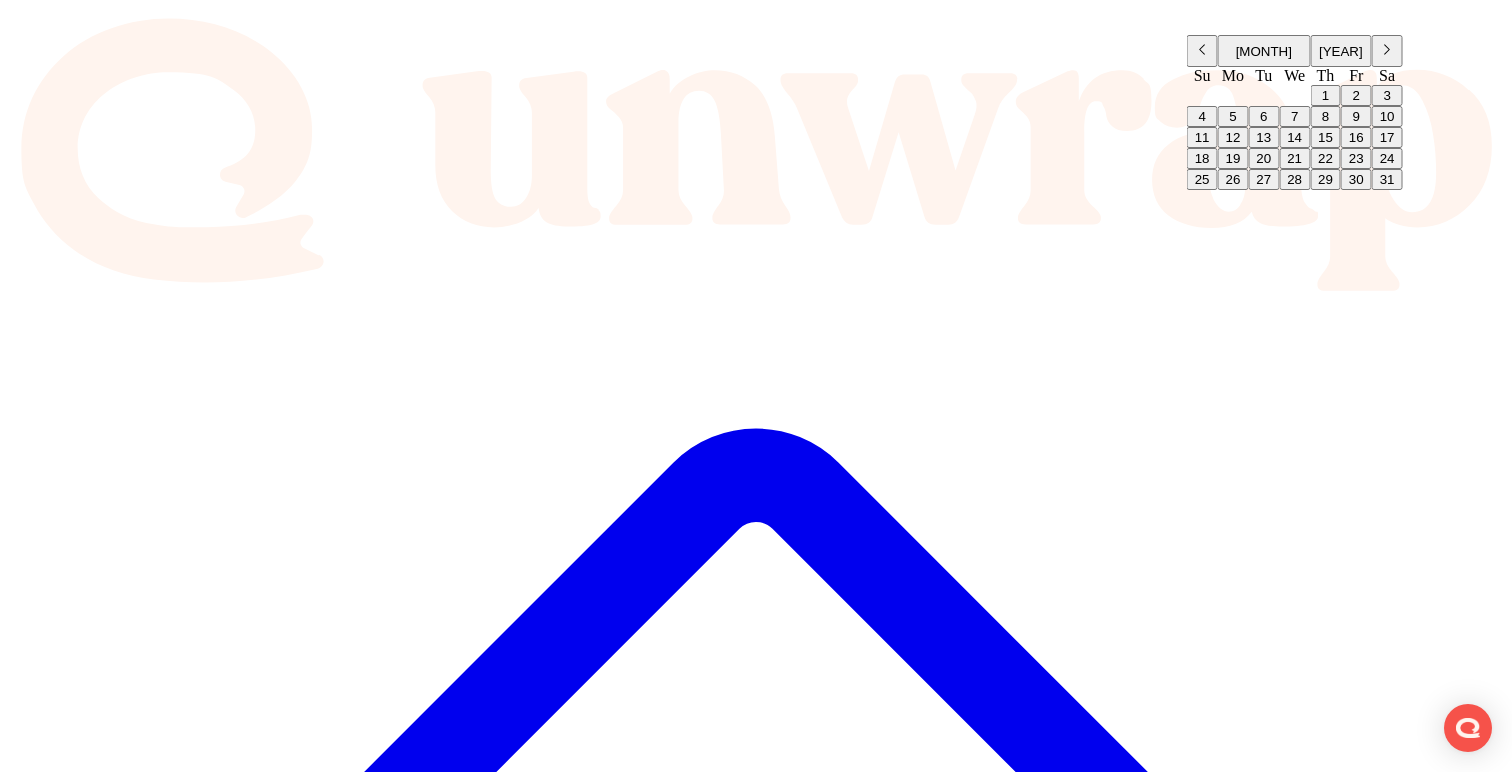 click at bounding box center (1202, 49) 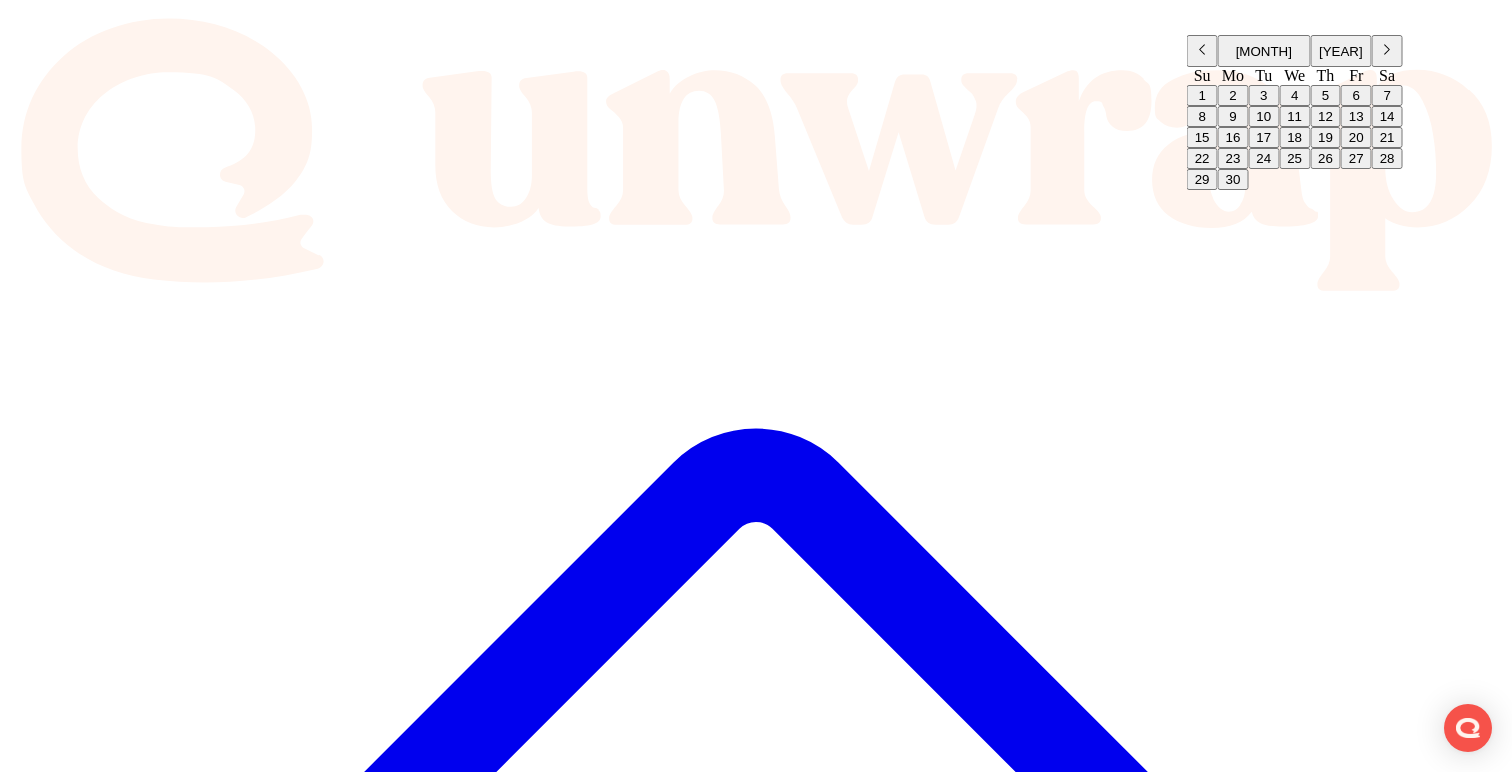 click on "30" at bounding box center [1233, 179] 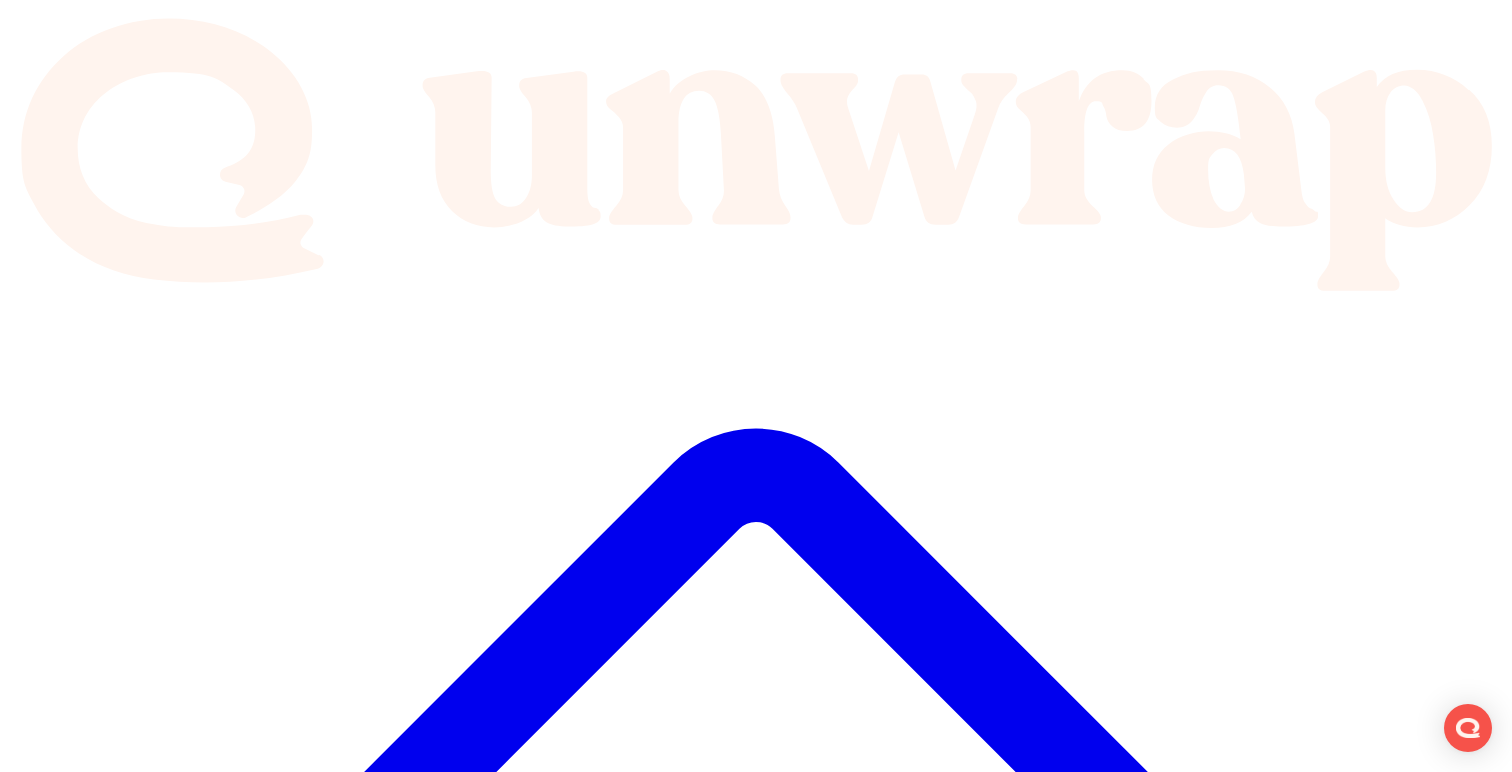 scroll, scrollTop: 394, scrollLeft: 0, axis: vertical 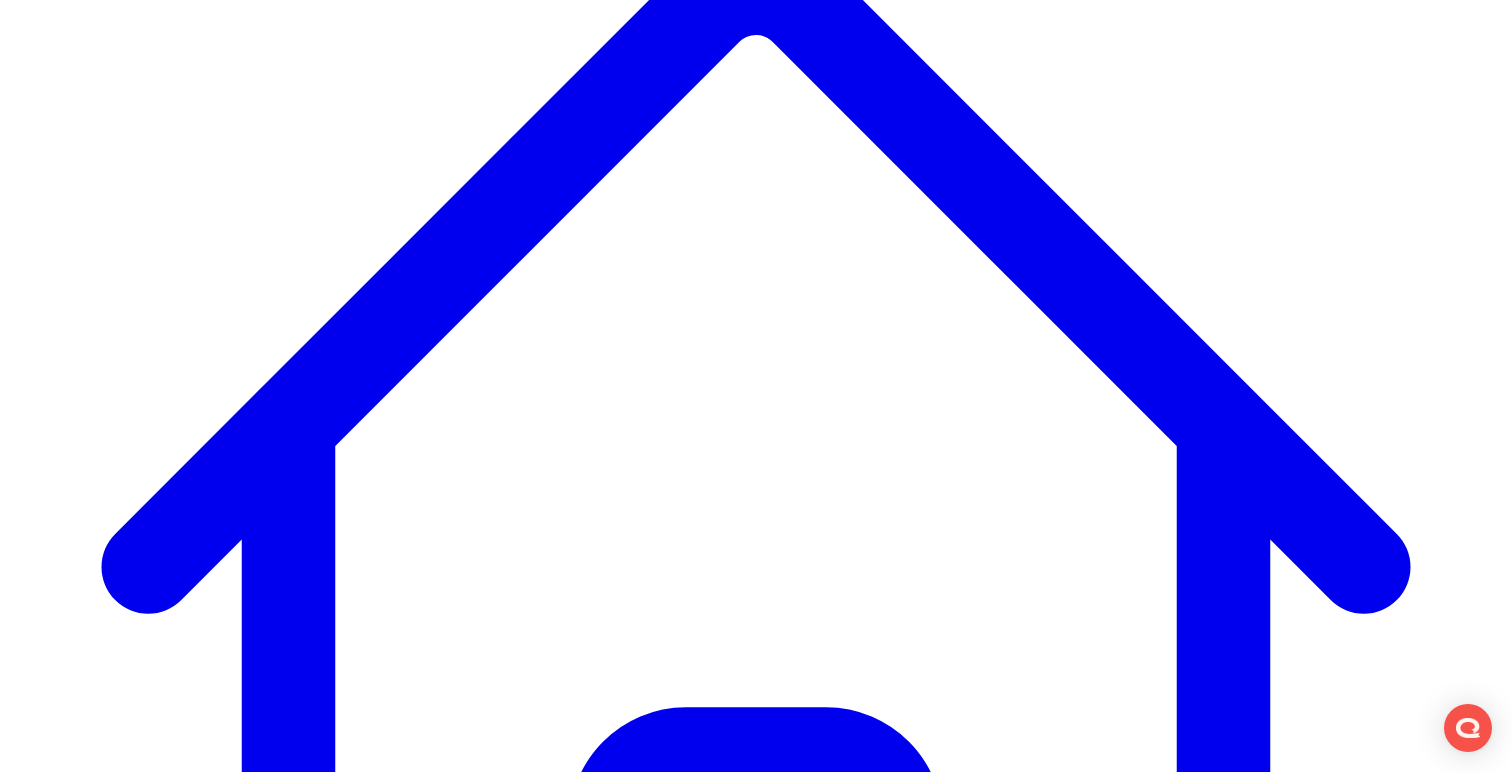click on "Summarized Neutral Jul 8, 2025 johnwebbmd@gmail.com" at bounding box center (756, 2829502) 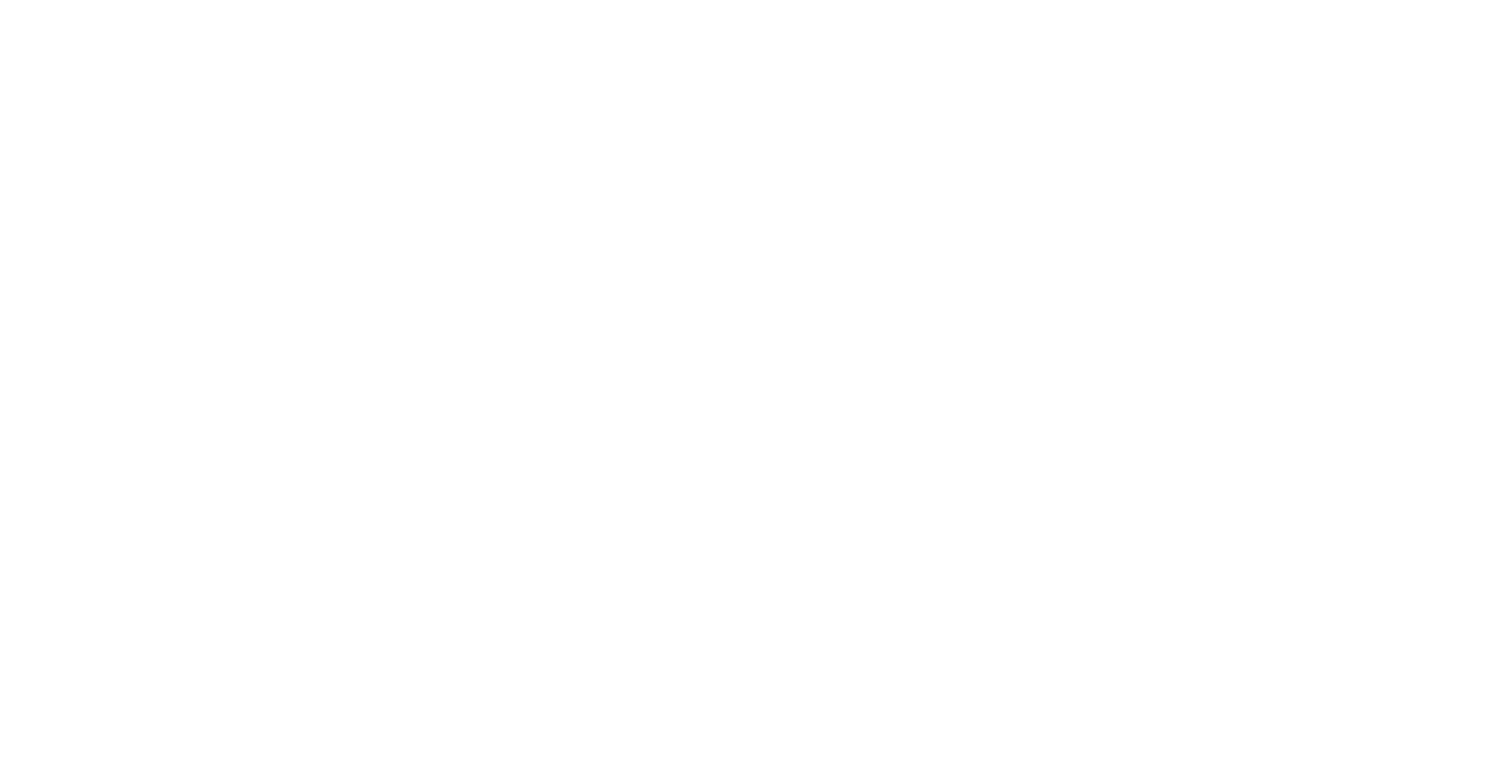 scroll, scrollTop: 0, scrollLeft: 0, axis: both 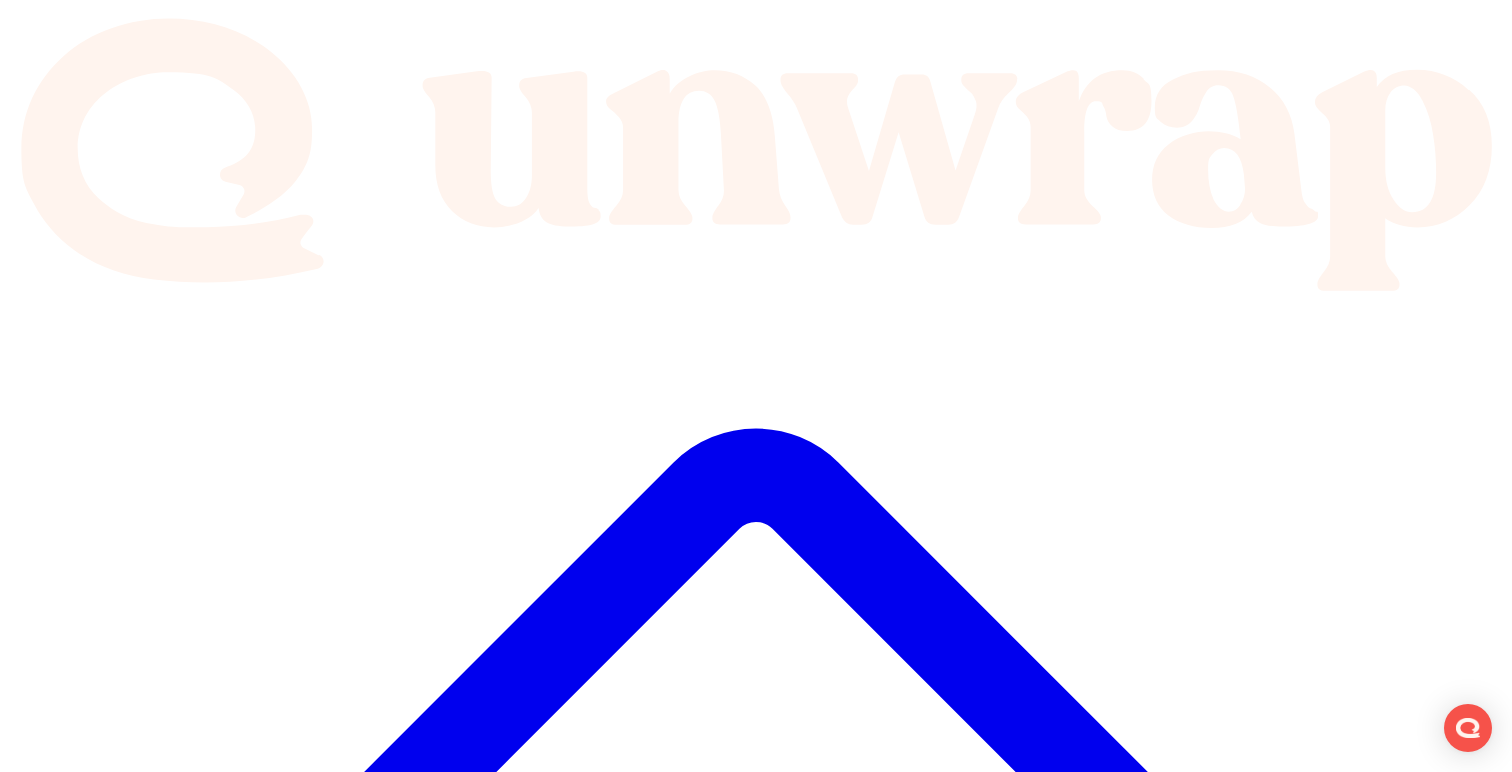 click on "I upgraded my subscription from Pro to Max, but my iPhone app still displays Pro instead of Max." at bounding box center [776, 29944] 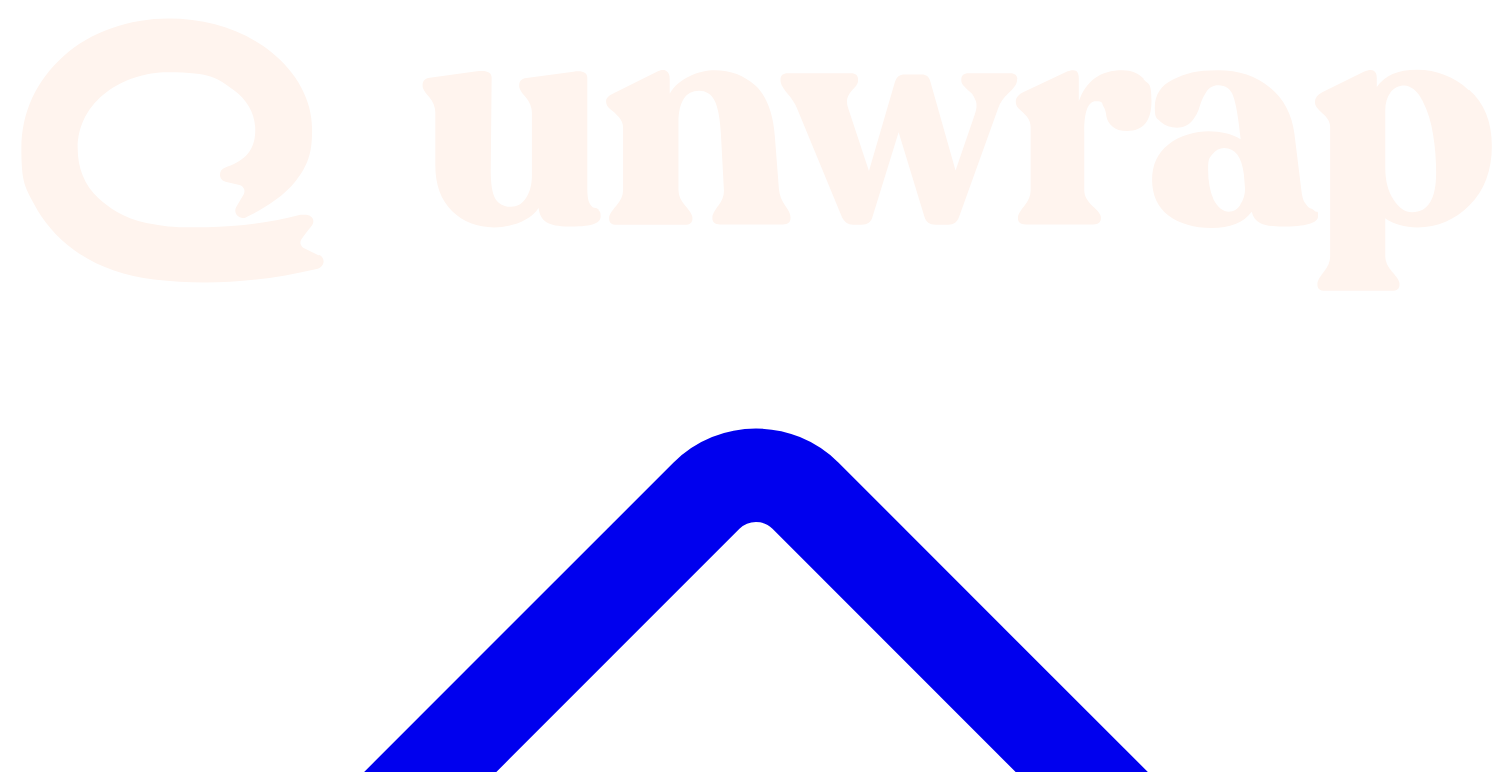 scroll, scrollTop: 0, scrollLeft: 0, axis: both 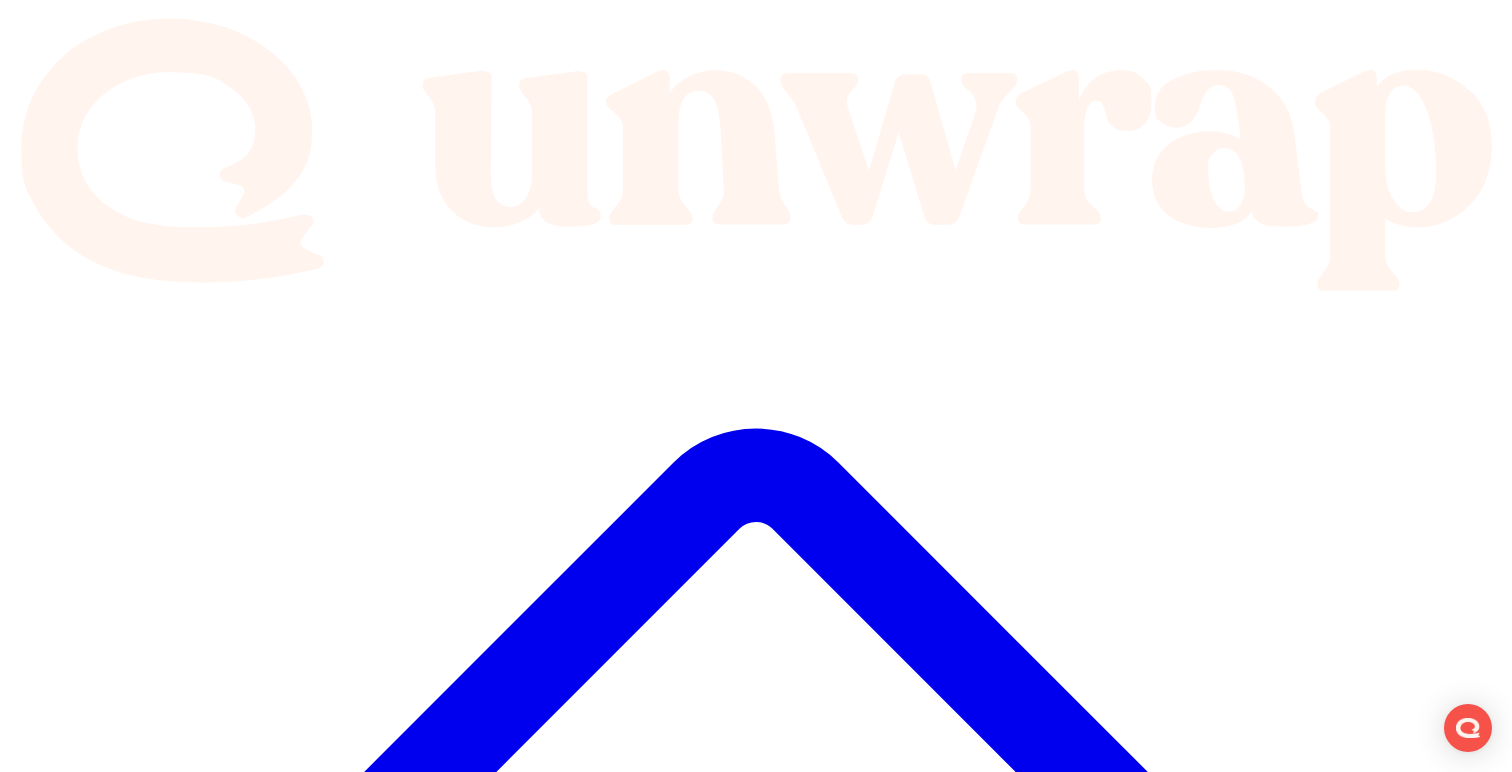 click on "I upgraded from the Pro subscription to the Max subscription, the payment was successfully processed, but the Max subscription is not active in my account." at bounding box center [776, 29964] 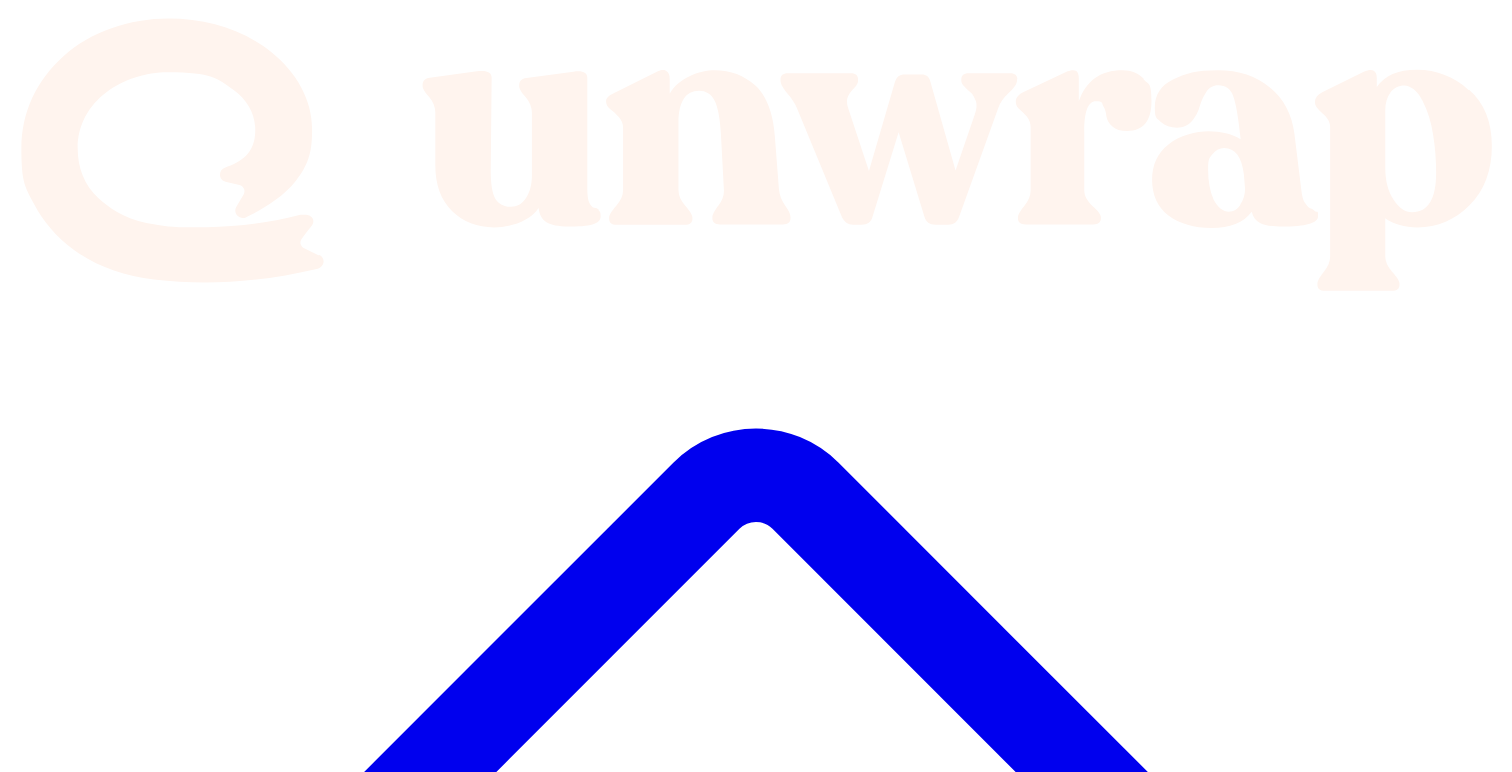 scroll, scrollTop: 0, scrollLeft: 0, axis: both 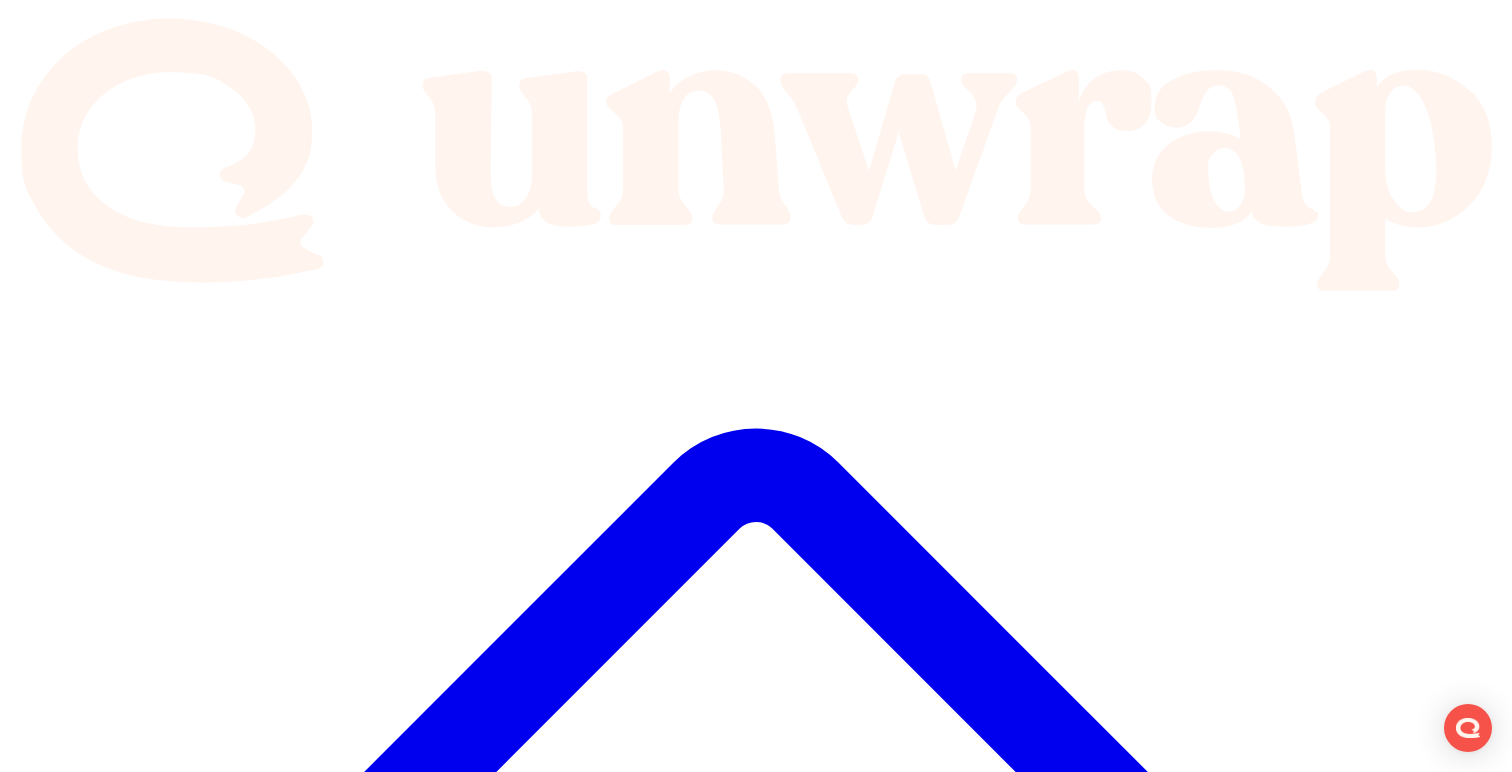 click on "I bought the Pro Max subscription a few hours ago, but when I log in to Perplexity, it shows that I only have the free subscription." at bounding box center [776, 29964] 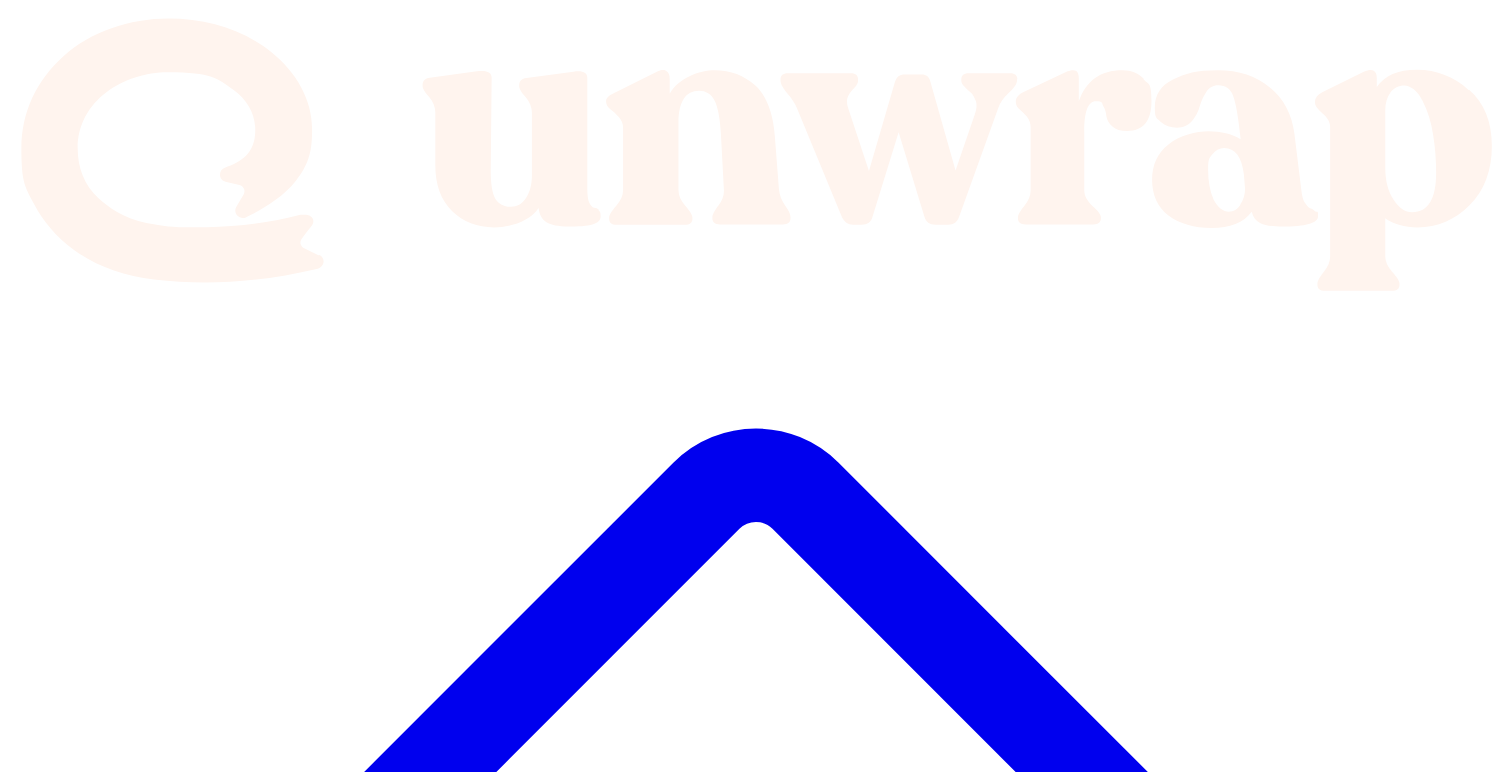 scroll, scrollTop: 0, scrollLeft: 0, axis: both 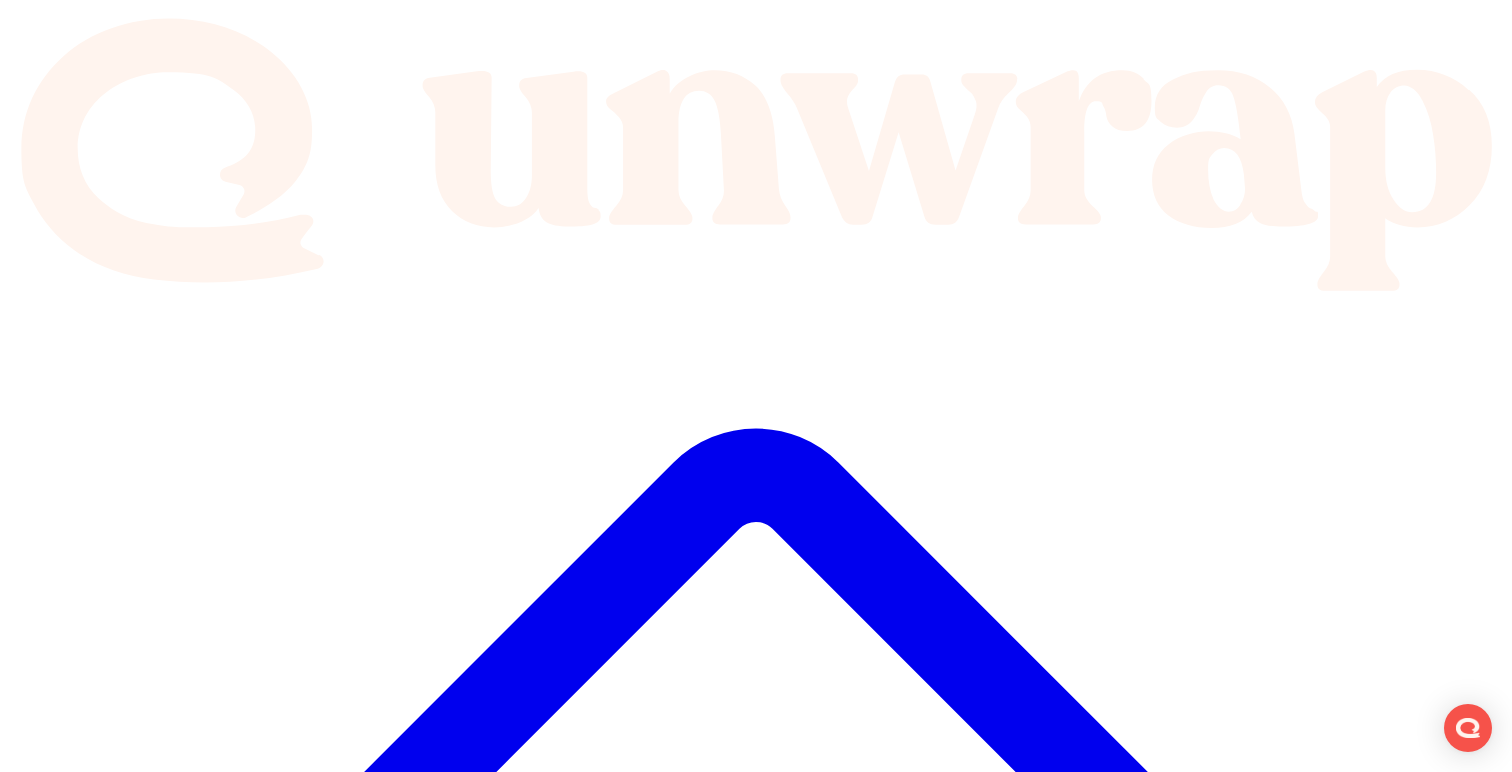click on "I upgraded from the Pro subscription to the Max subscription, the payment was successfully processed, but the Max subscription is not active in my account." at bounding box center [776, 29964] 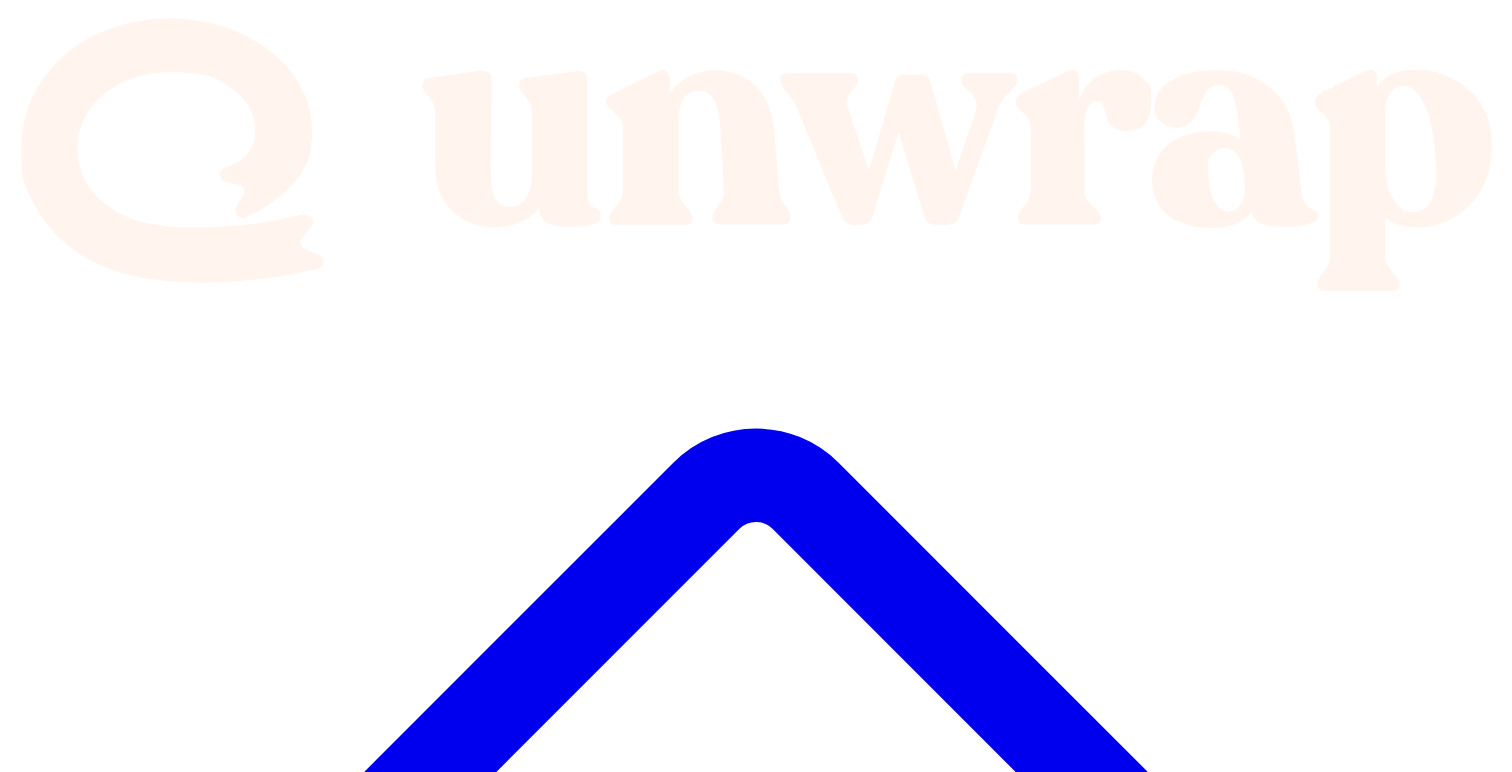 scroll, scrollTop: 0, scrollLeft: 0, axis: both 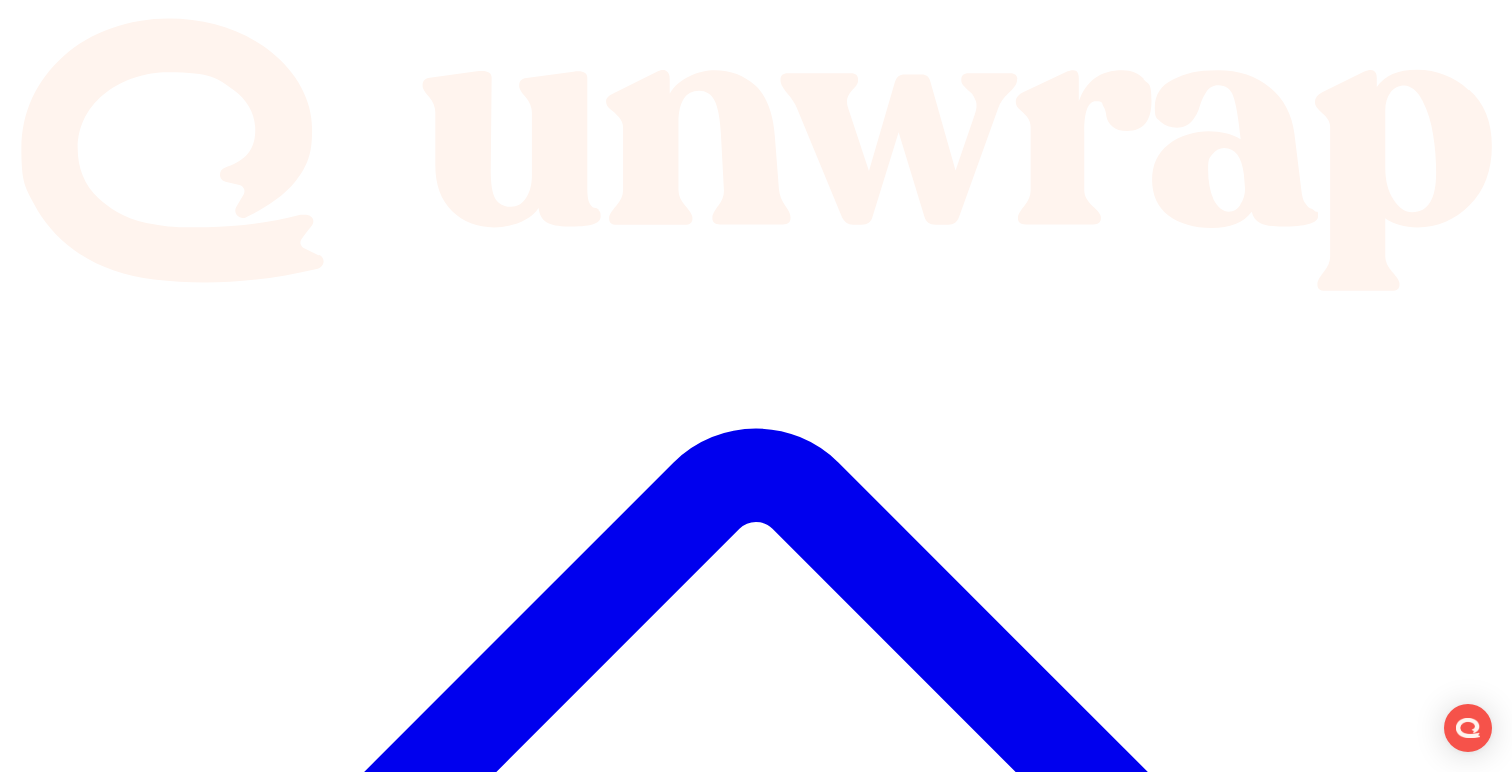 click on "I upgraded my subscription from Pro to Max, but my iPhone app still displays Pro instead of Max.    + 9" at bounding box center (776, 29988) 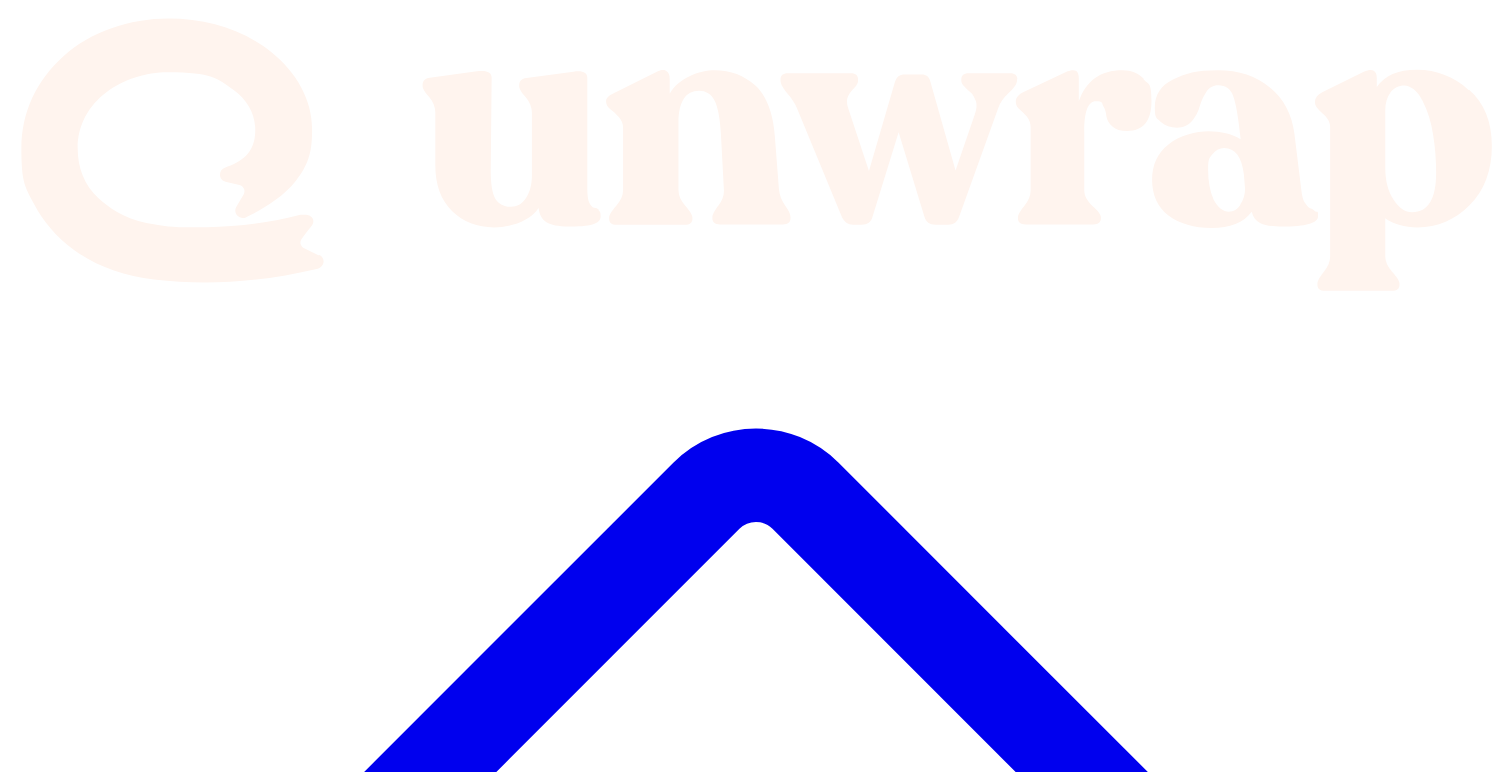 scroll, scrollTop: 0, scrollLeft: 0, axis: both 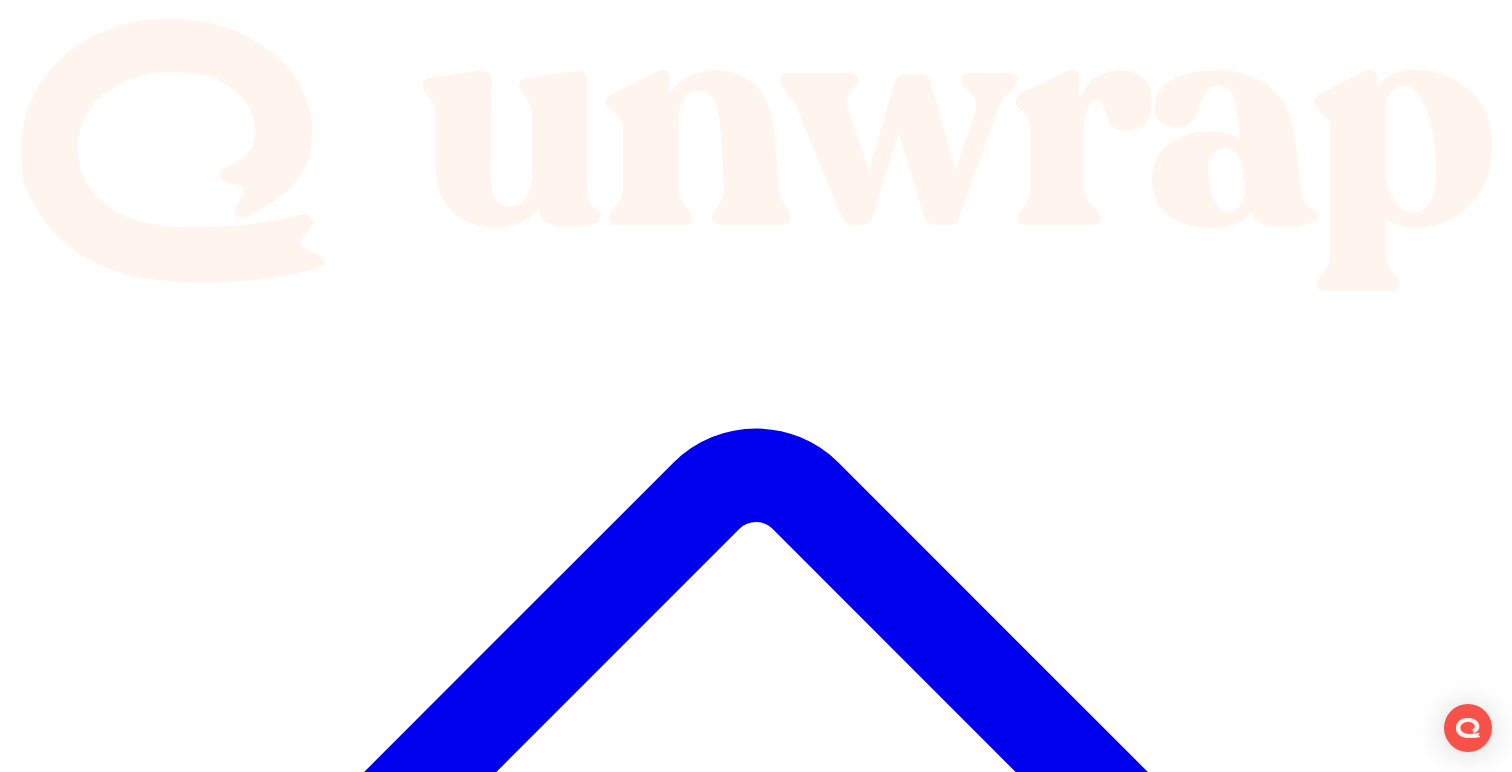 click on "I bought the Pro Max subscription a few hours ago, but when I log in to Perplexity, it shows that I only have the free subscription." at bounding box center (776, 29964) 